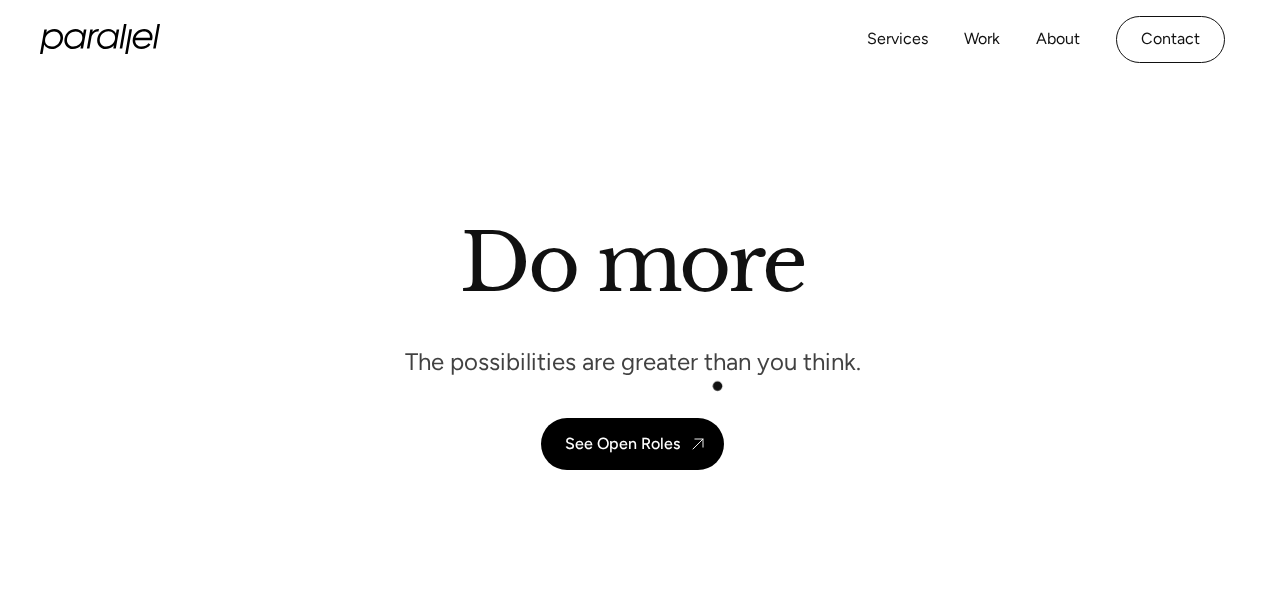 scroll, scrollTop: 0, scrollLeft: 0, axis: both 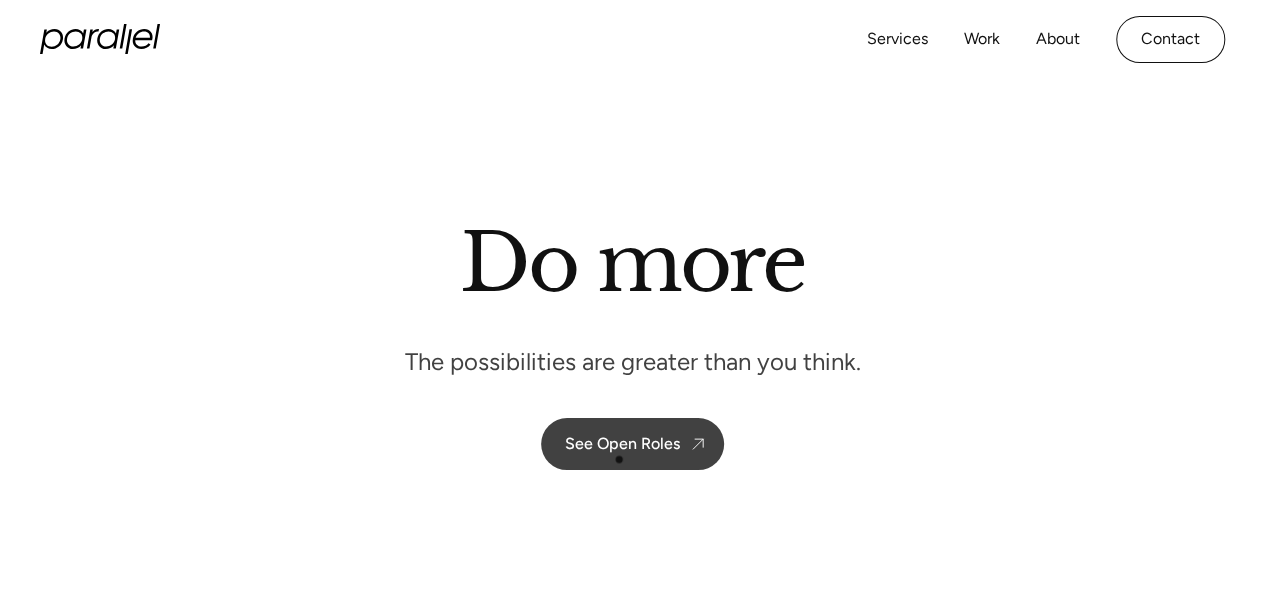 click on "See Open Roles" at bounding box center (632, 444) 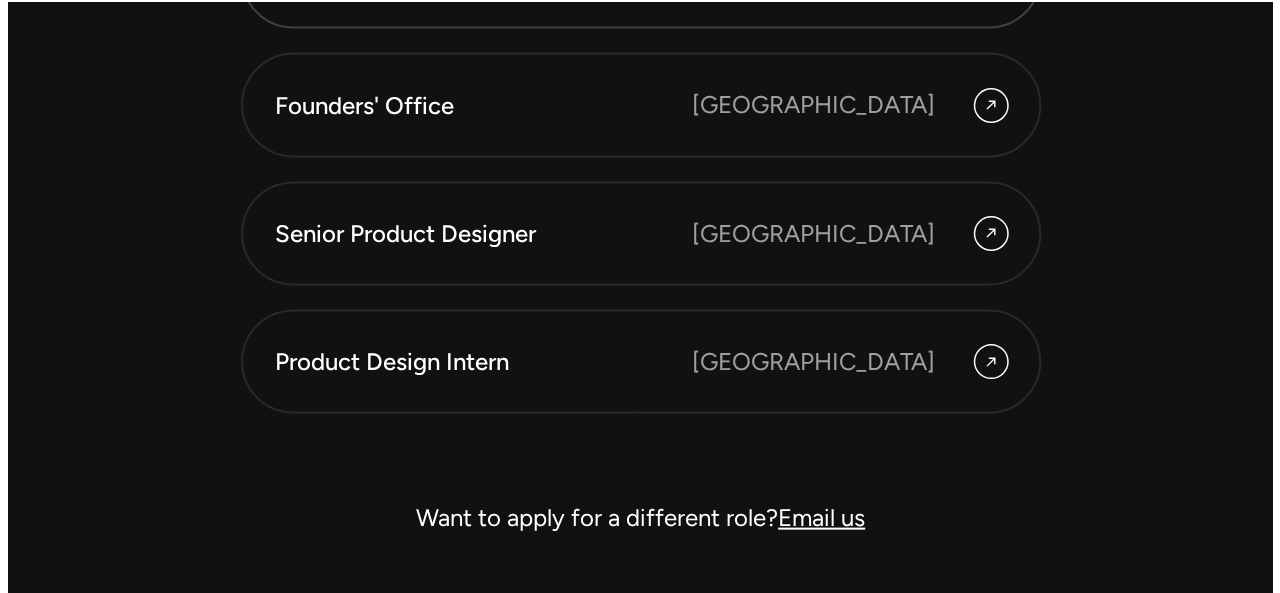scroll, scrollTop: 5624, scrollLeft: 0, axis: vertical 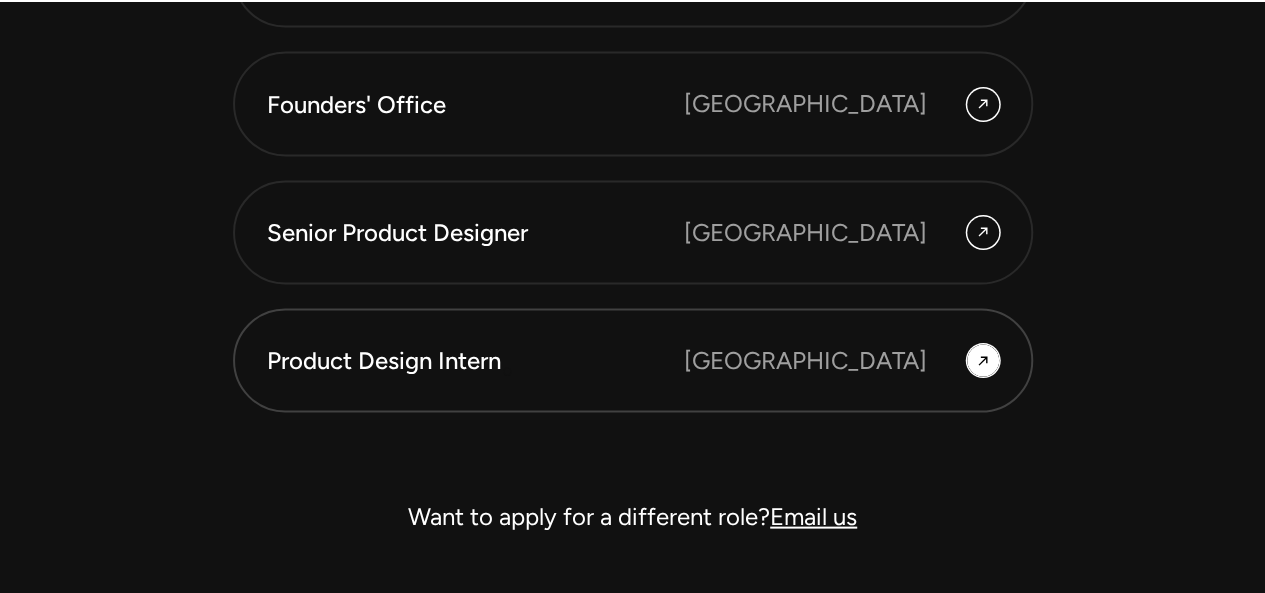 click on "Product Design Intern" at bounding box center (475, 360) 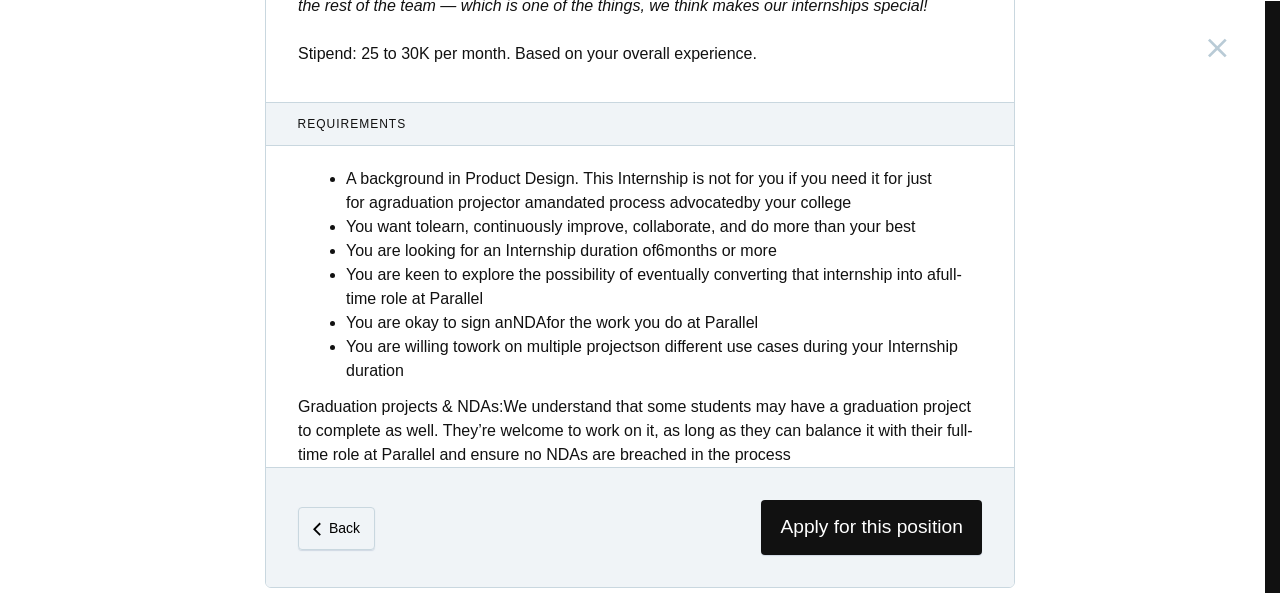 scroll, scrollTop: 920, scrollLeft: 0, axis: vertical 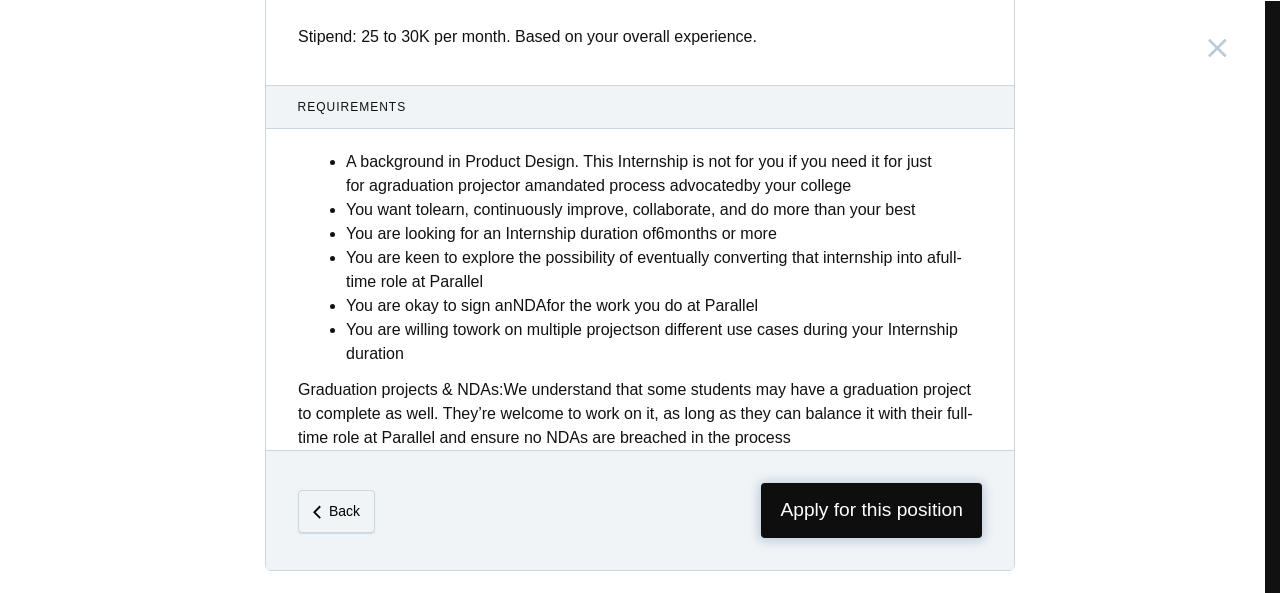click on "Apply for this position" at bounding box center (871, 510) 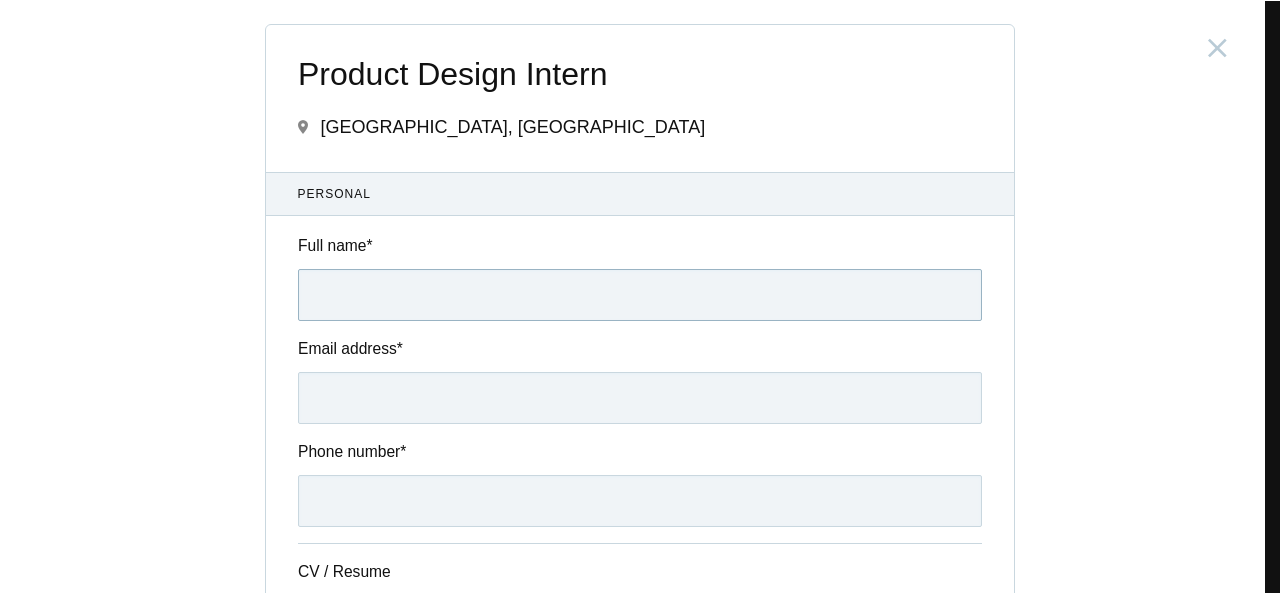 click on "Full name  *" at bounding box center (640, 295) 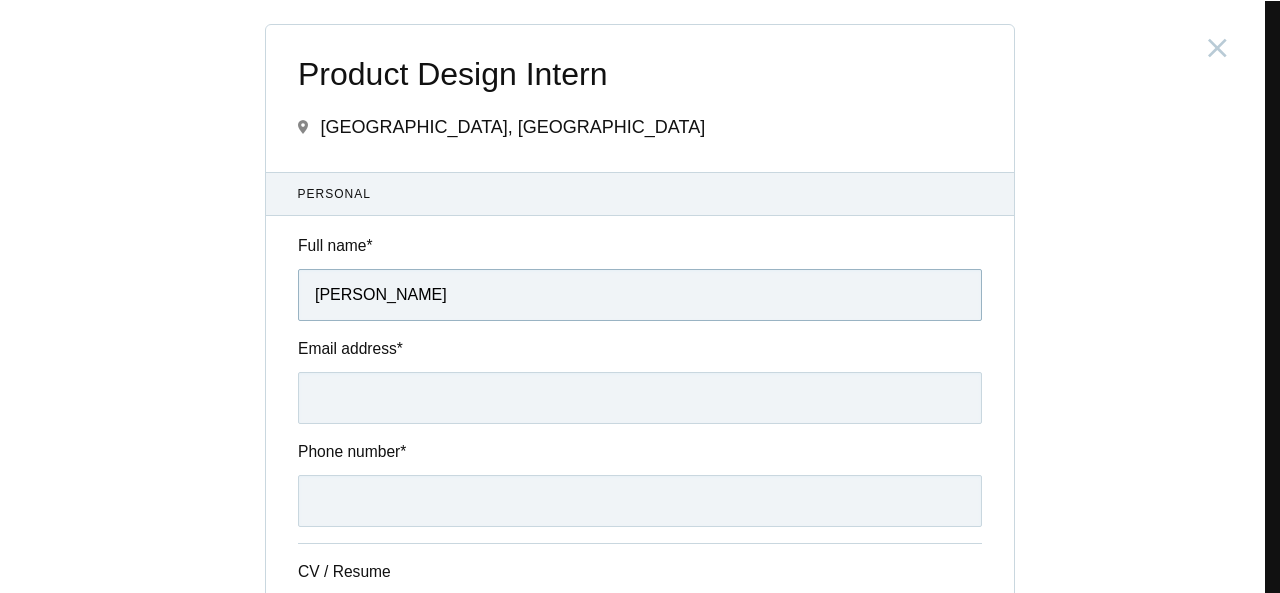 type on "varshaa" 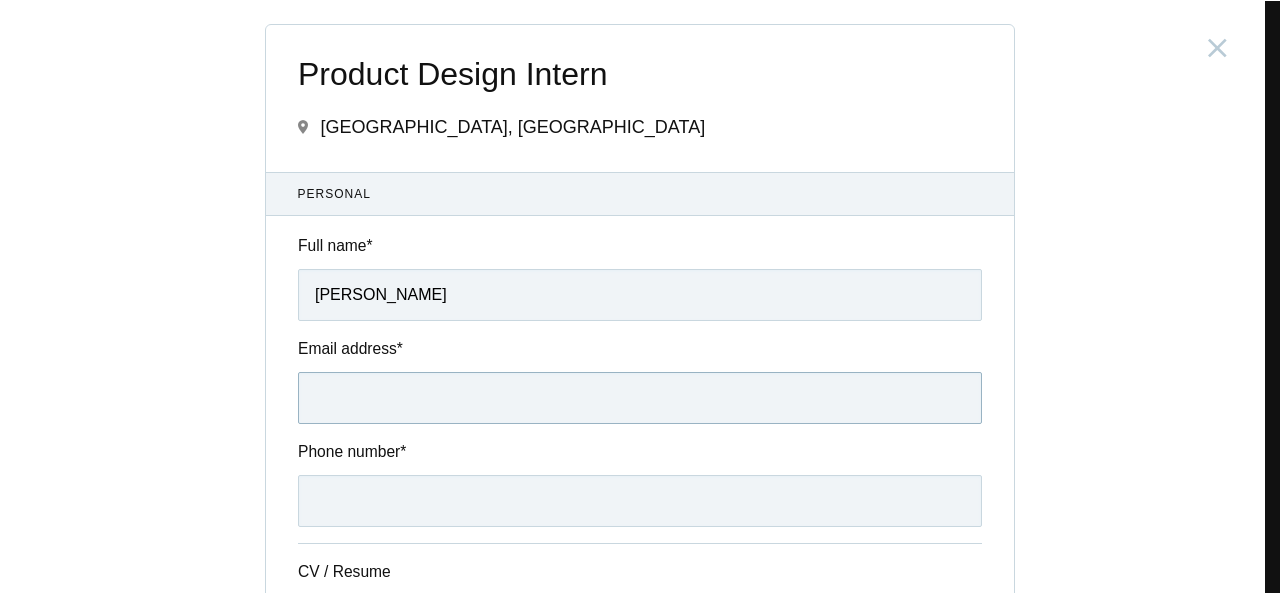 click on "Email address  *" at bounding box center (640, 398) 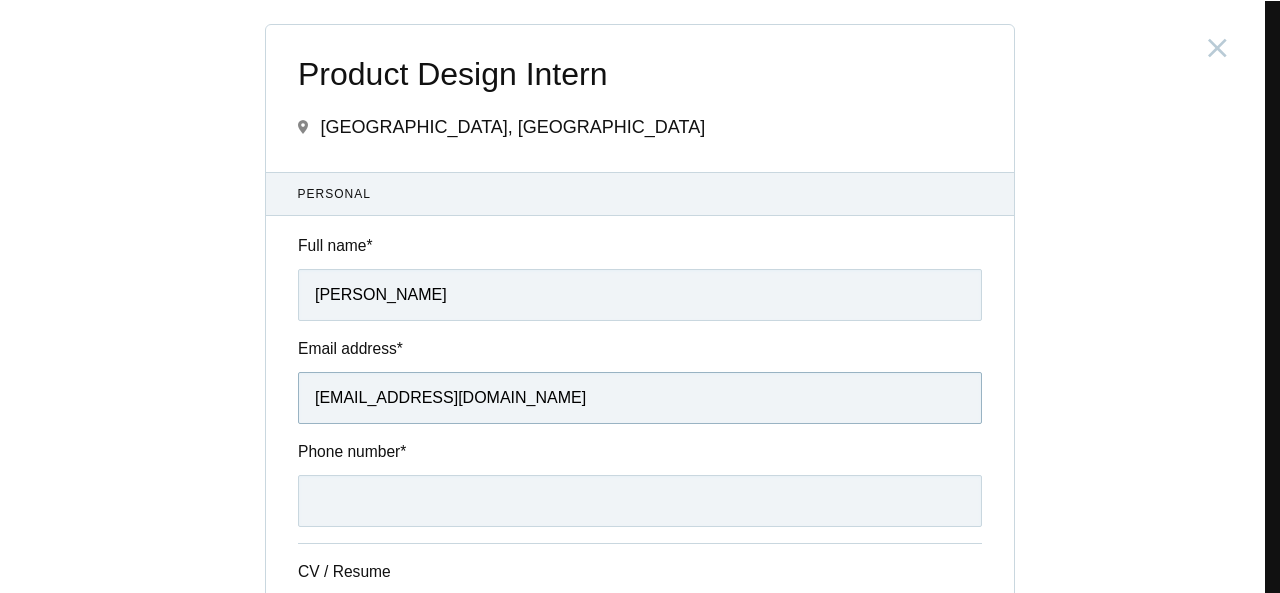 scroll, scrollTop: 224, scrollLeft: 0, axis: vertical 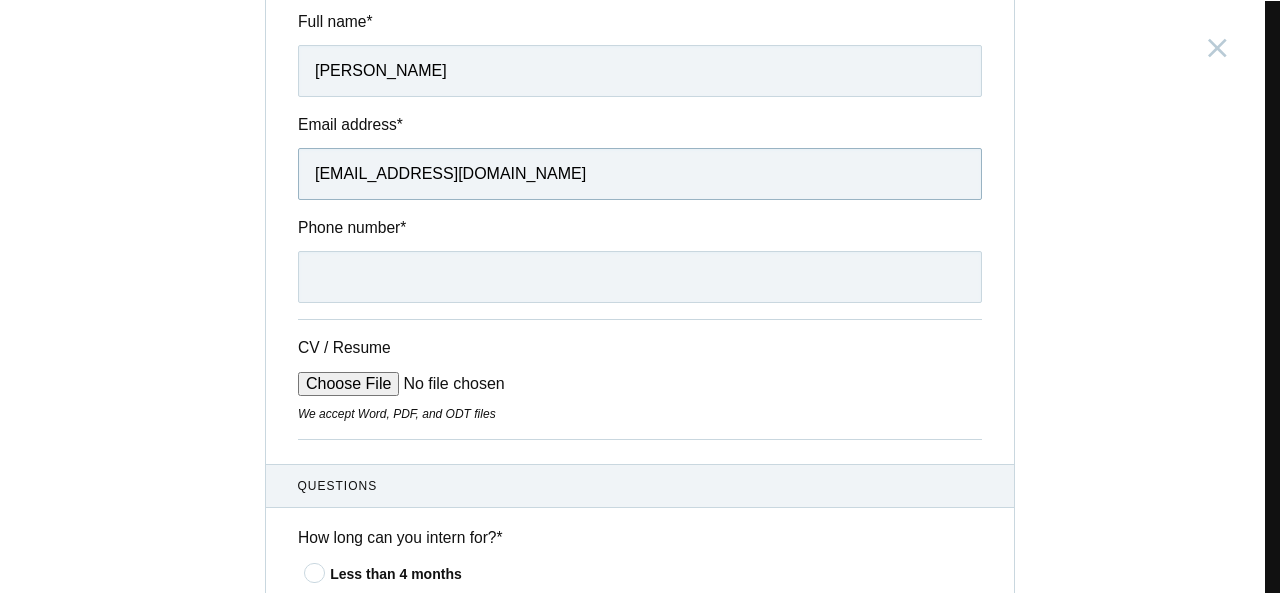 type on "varshaaagagana@gmail.com" 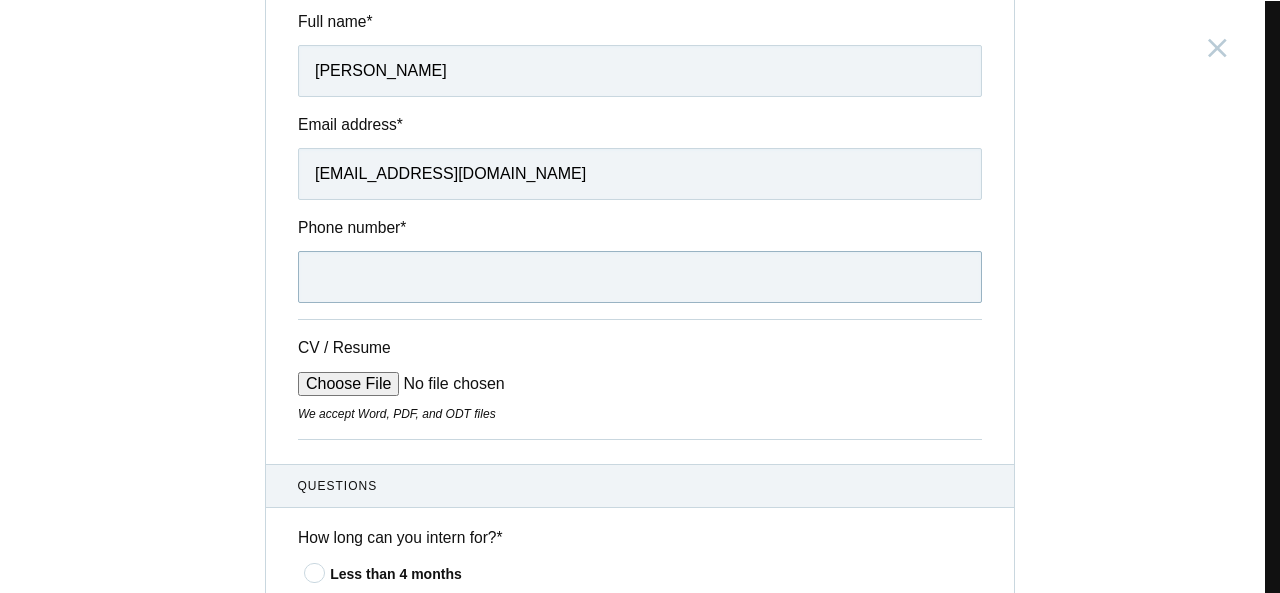 click on "Phone number  *" at bounding box center [640, 277] 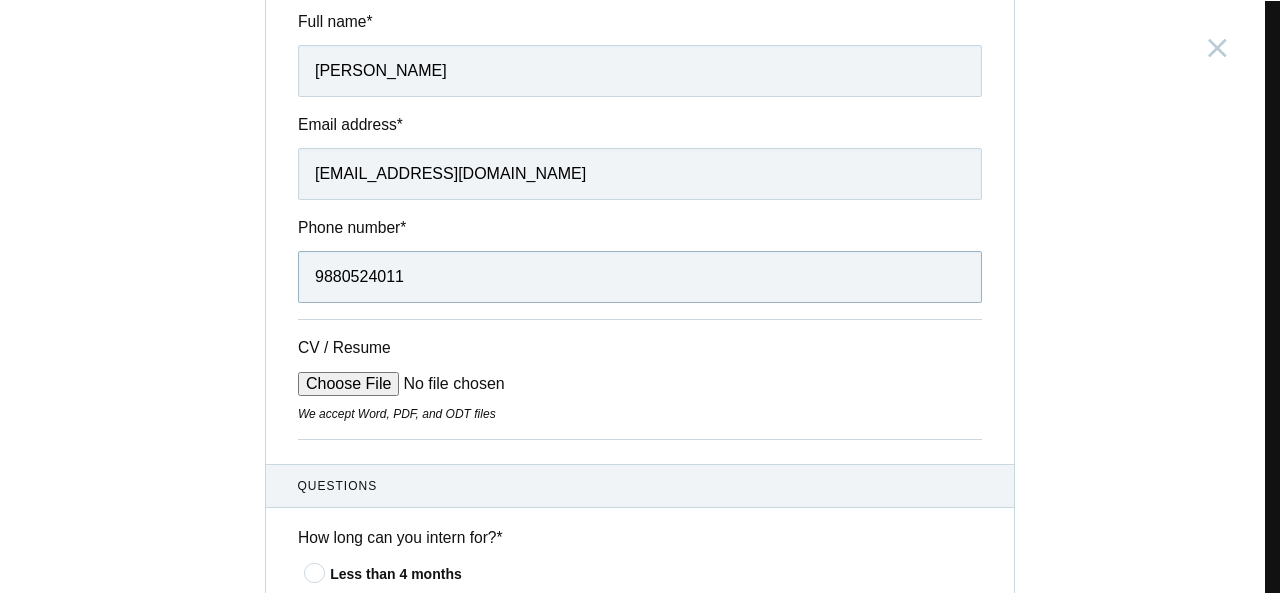 type on "9880524011" 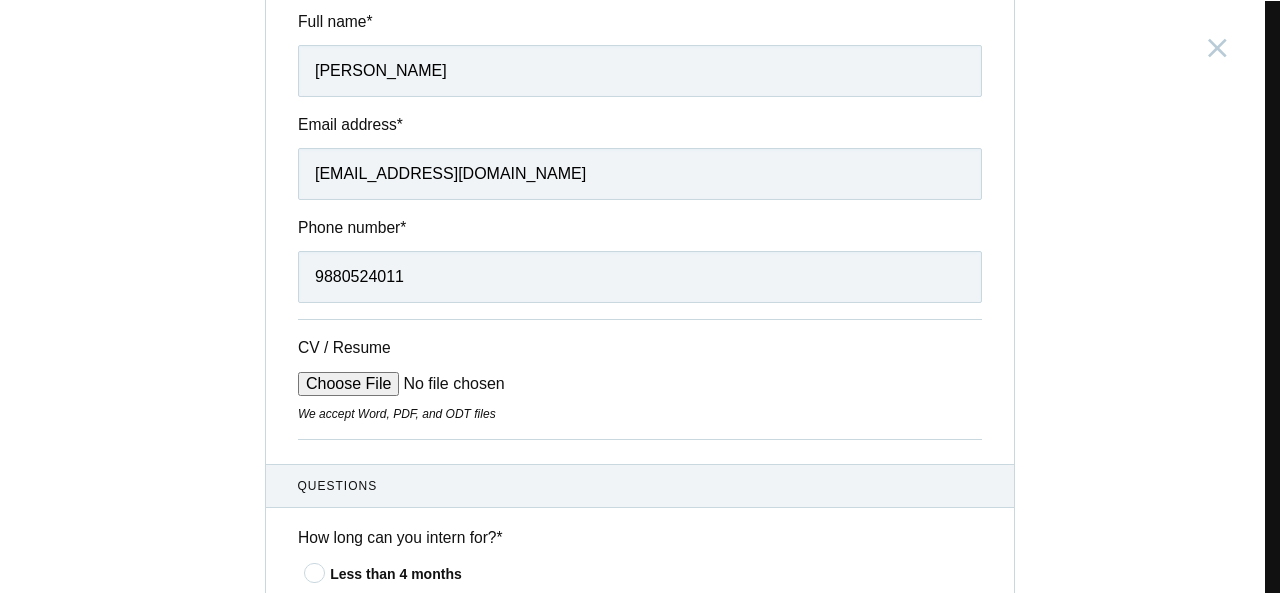click on "CV / Resume" at bounding box center (449, 384) 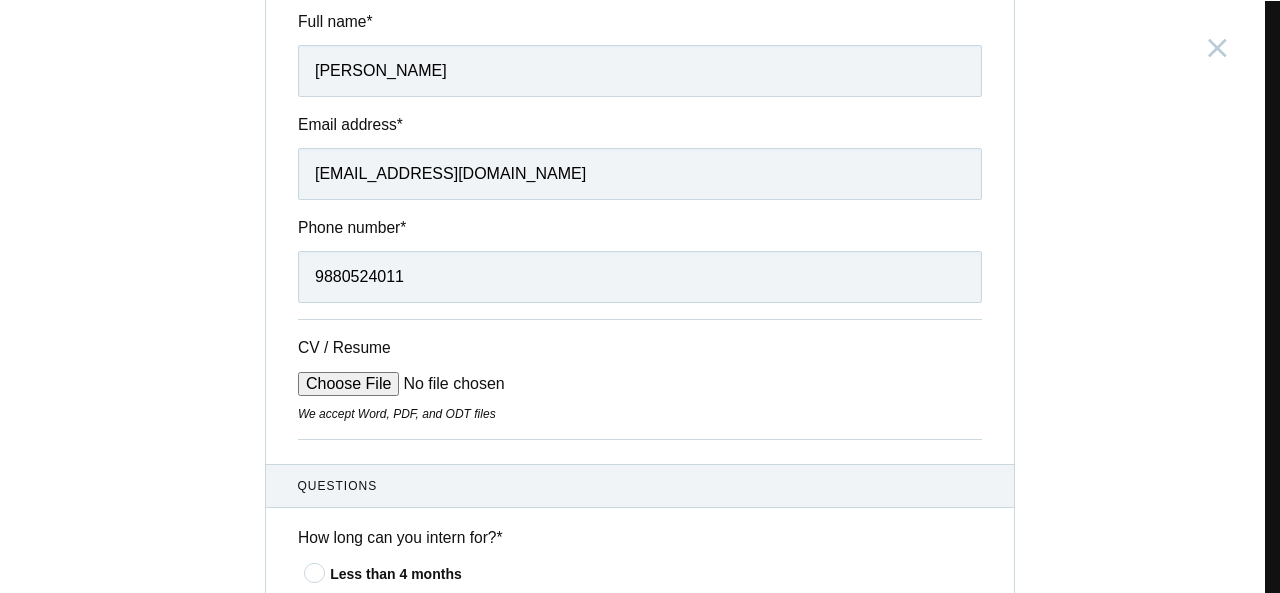 type on "C:\fakepath\VARSHAA.G UIUX 2025 RESUME.pdf" 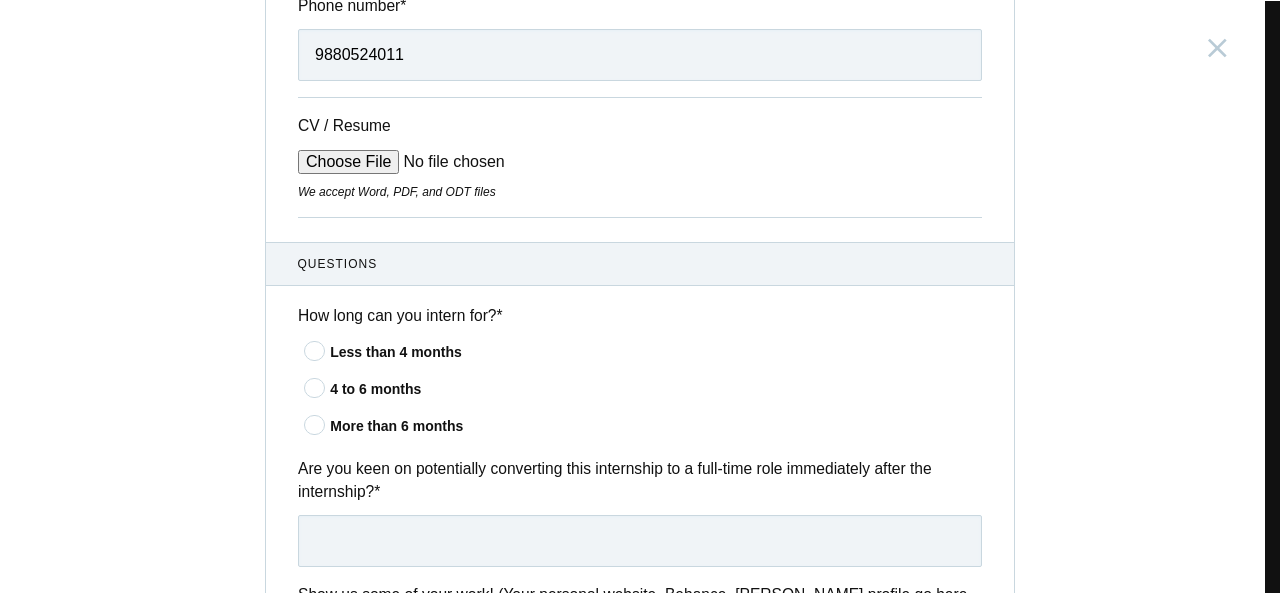 scroll, scrollTop: 449, scrollLeft: 0, axis: vertical 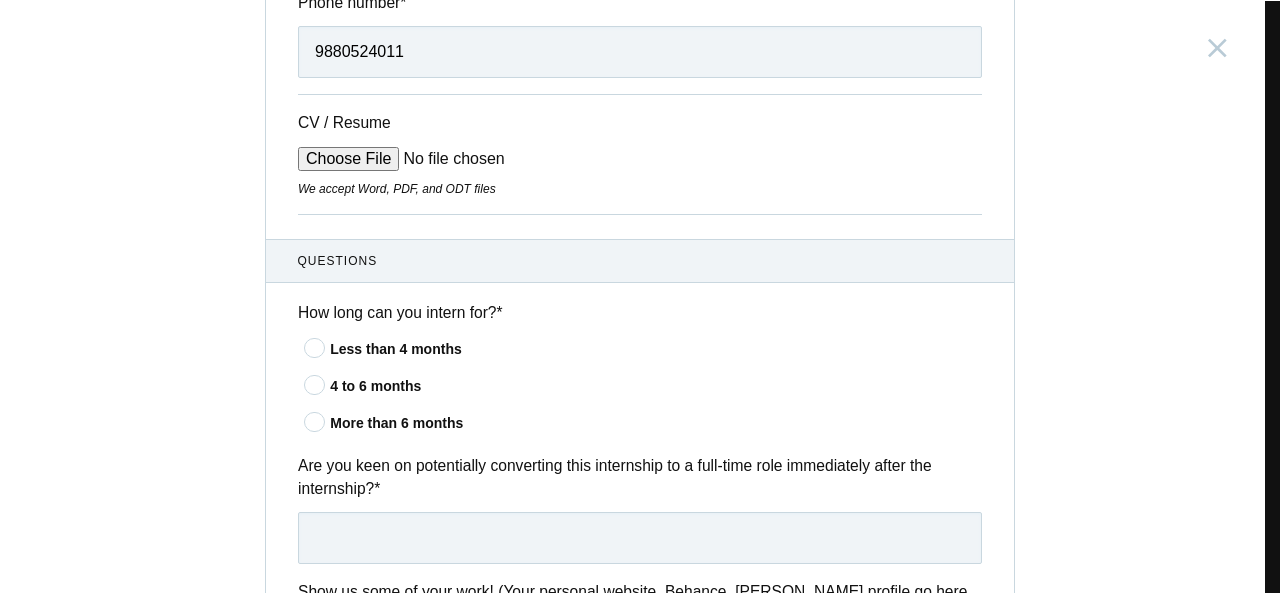 click on "4 to 6 months" at bounding box center (656, 386) 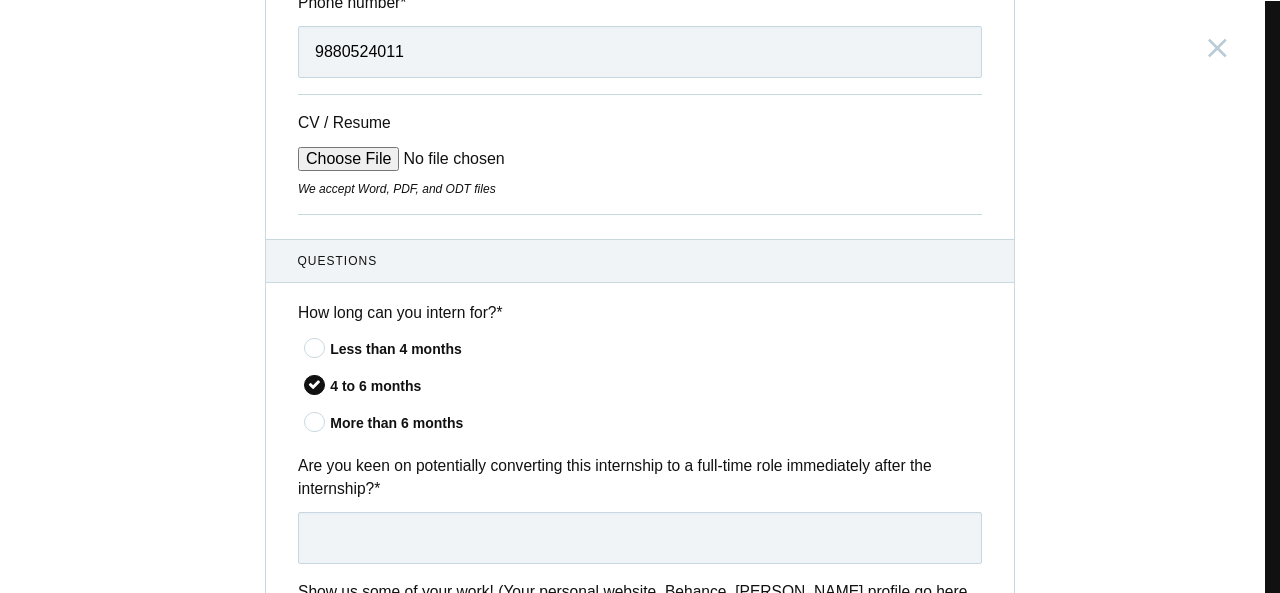 click on "More than 6 months" at bounding box center [656, 423] 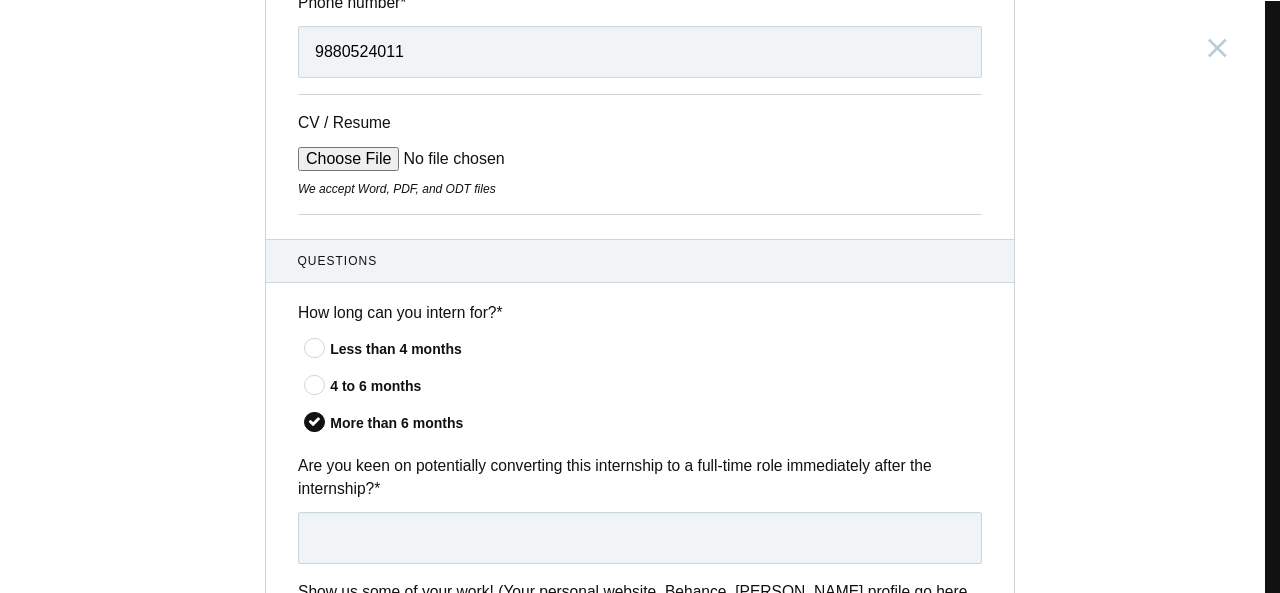 click on "4 to 6 months" at bounding box center (656, 386) 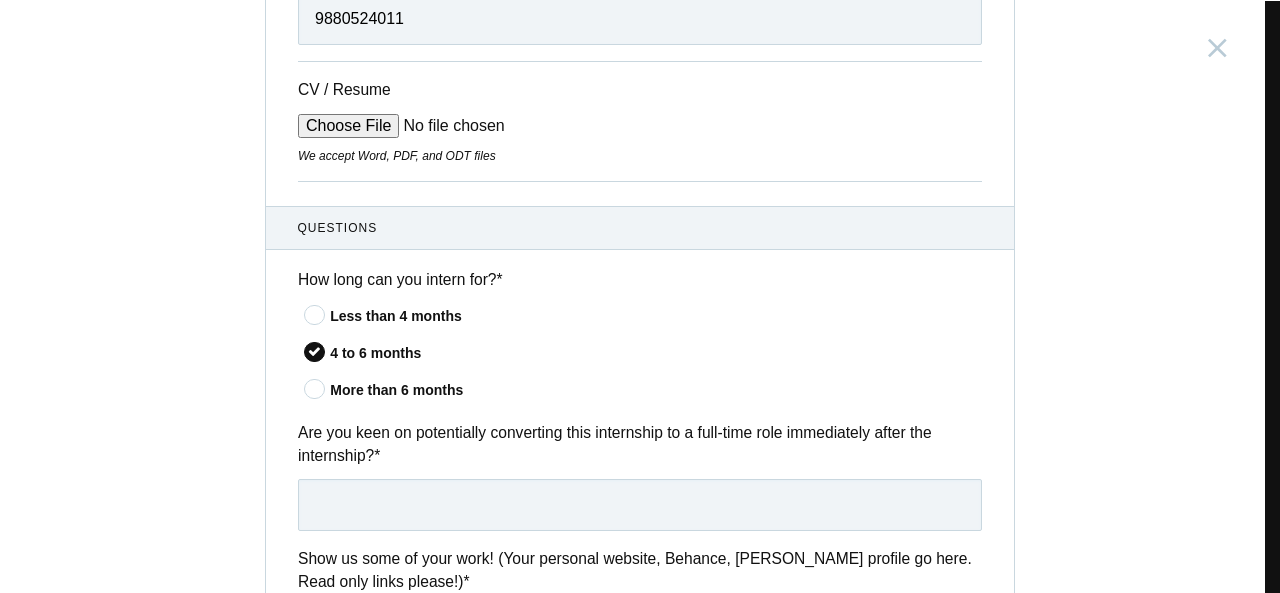 scroll, scrollTop: 483, scrollLeft: 0, axis: vertical 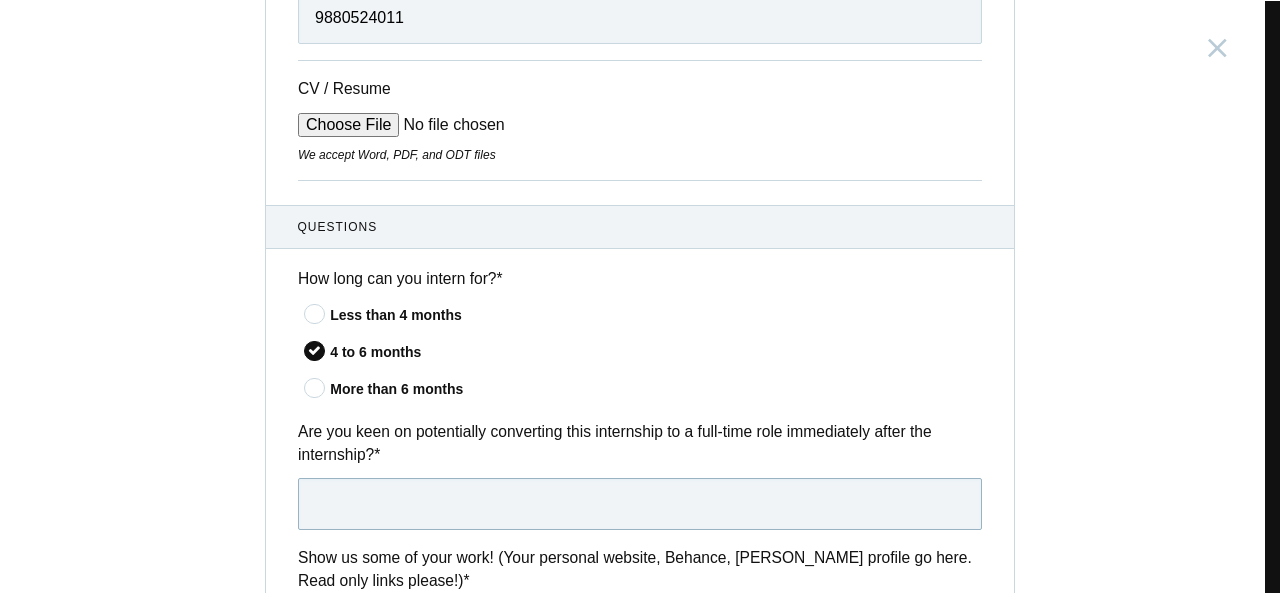 click at bounding box center [640, 504] 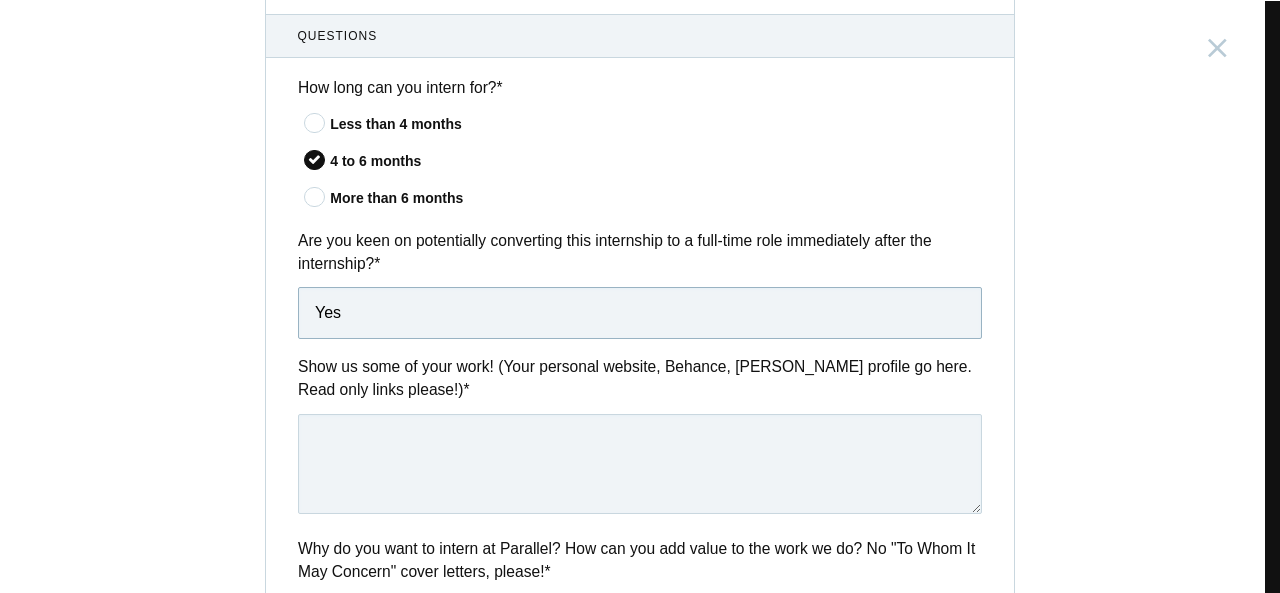 scroll, scrollTop: 677, scrollLeft: 0, axis: vertical 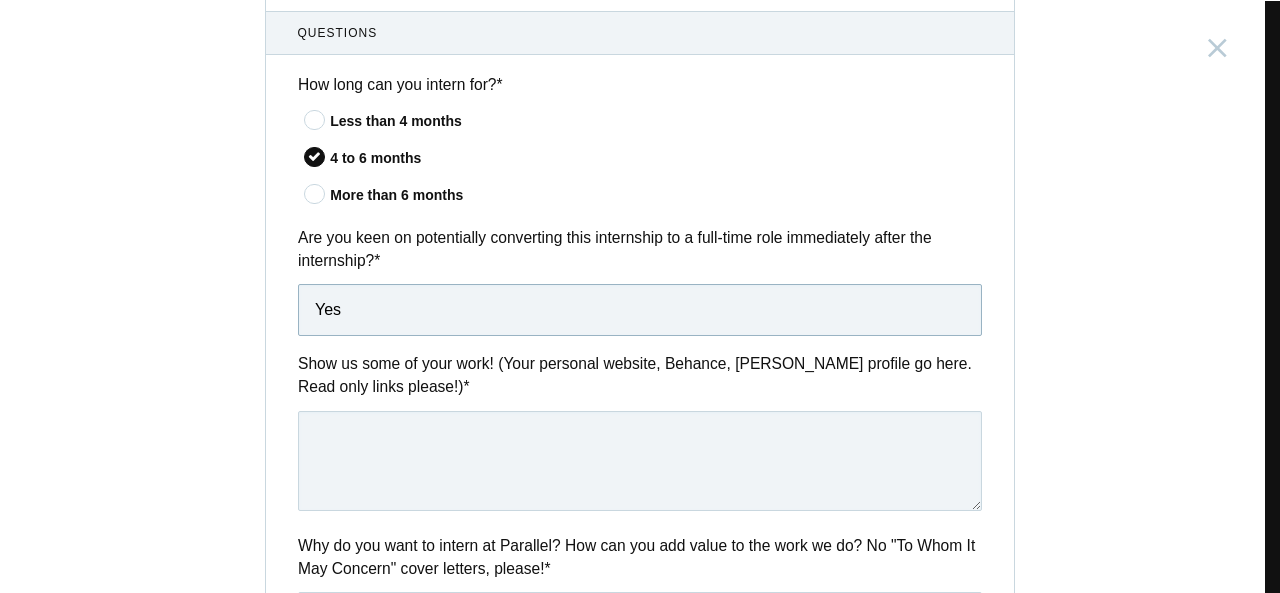type on "Yes" 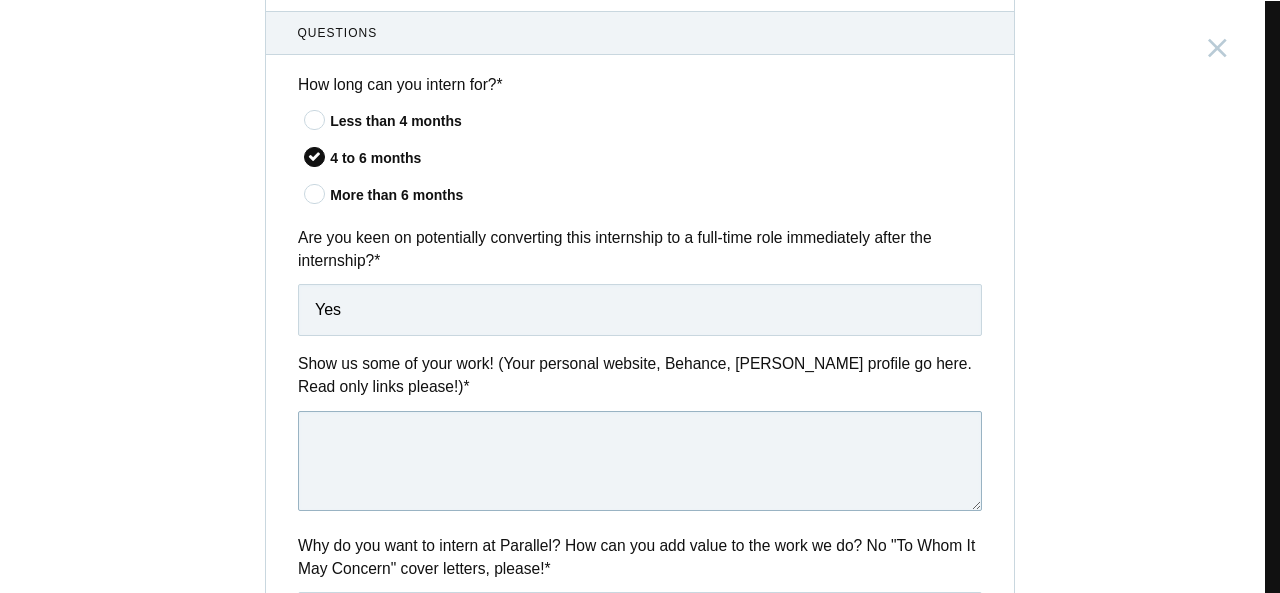 click at bounding box center [640, 461] 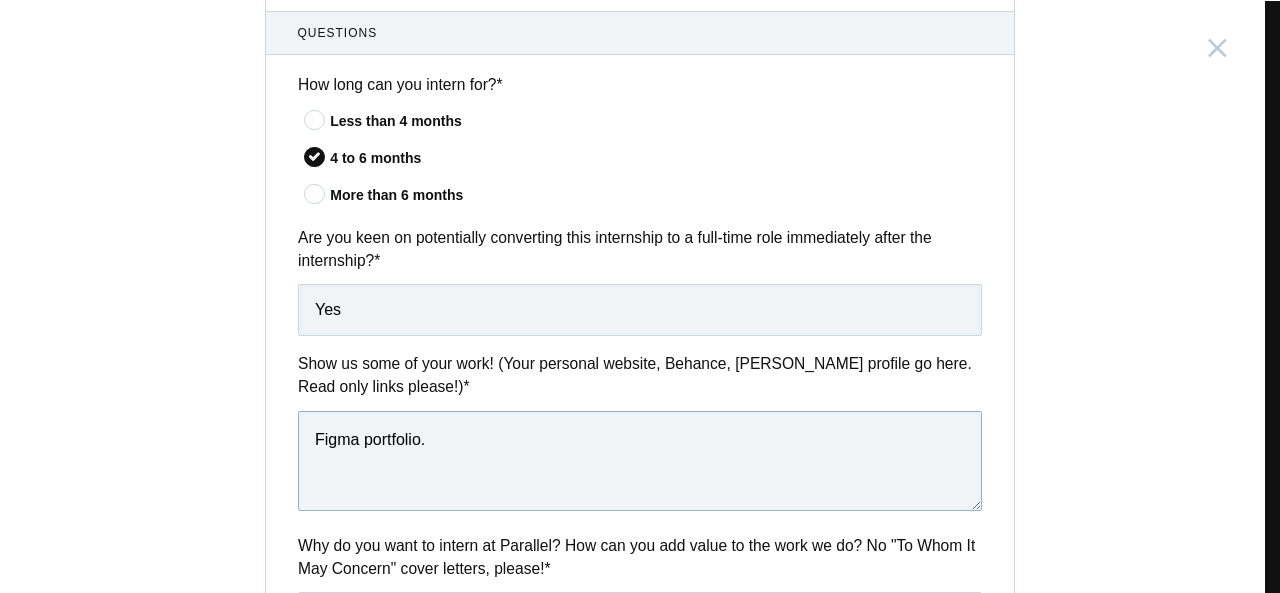 paste on "https://www.figma.com/proto/yLVzkeVWTDnqWEggKwpIfm/Portfolio-uiux?node-id=0-1&t=HcrvRyXPs1G6fbHG-1" 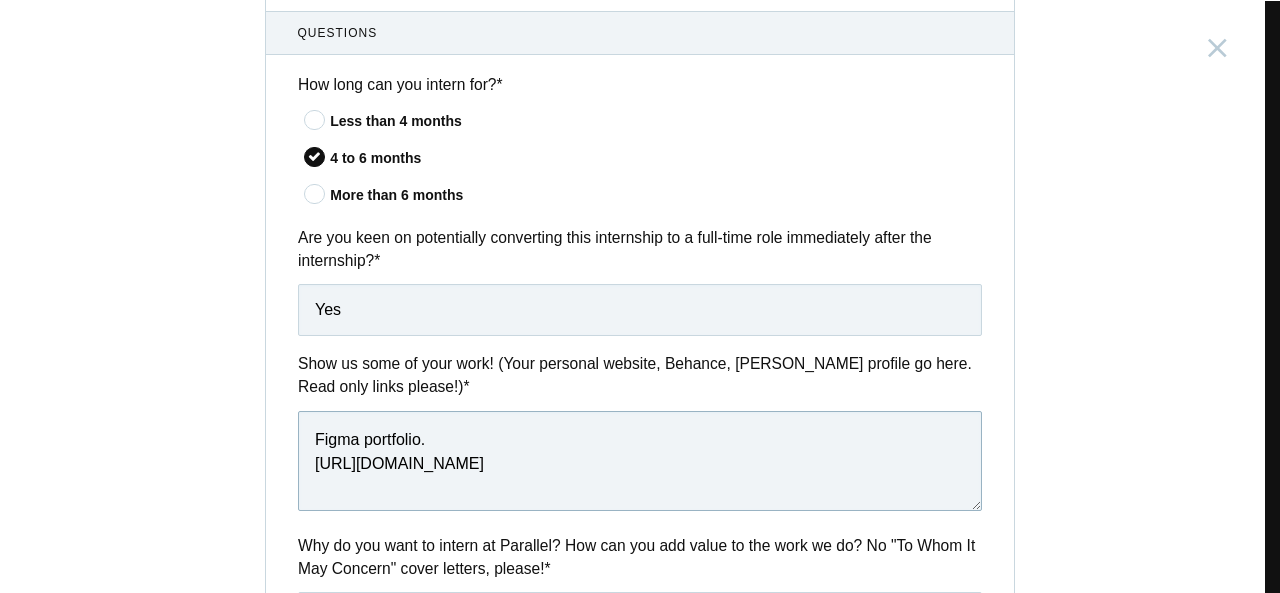 scroll, scrollTop: 5, scrollLeft: 0, axis: vertical 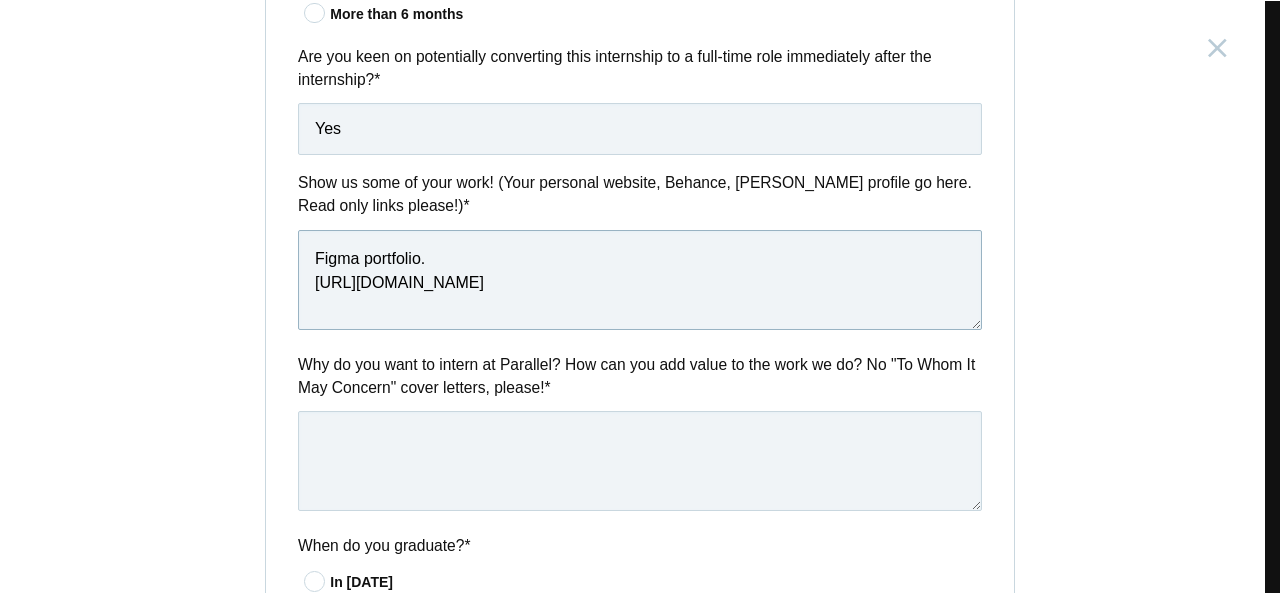type on "Figma portfolio.
https://www.figma.com/proto/yLVzkeVWTDnqWEggKwpIfm/Portfolio-uiux?node-id=0-1&t=HcrvRyXPs1G6fbHG-1" 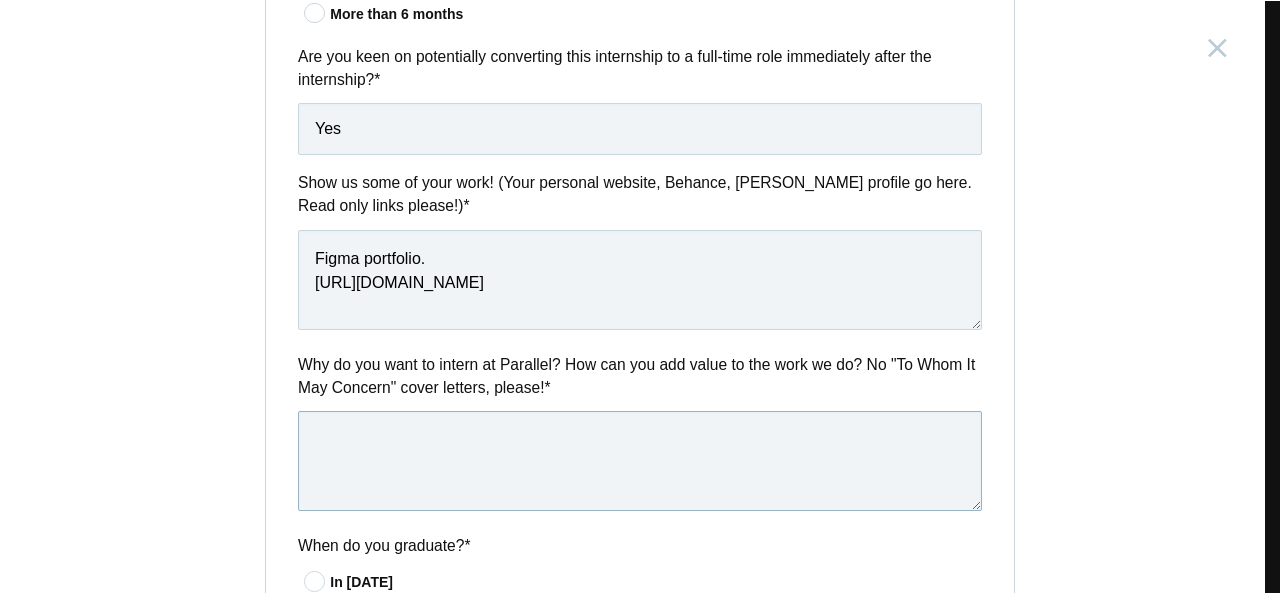 click at bounding box center [640, 461] 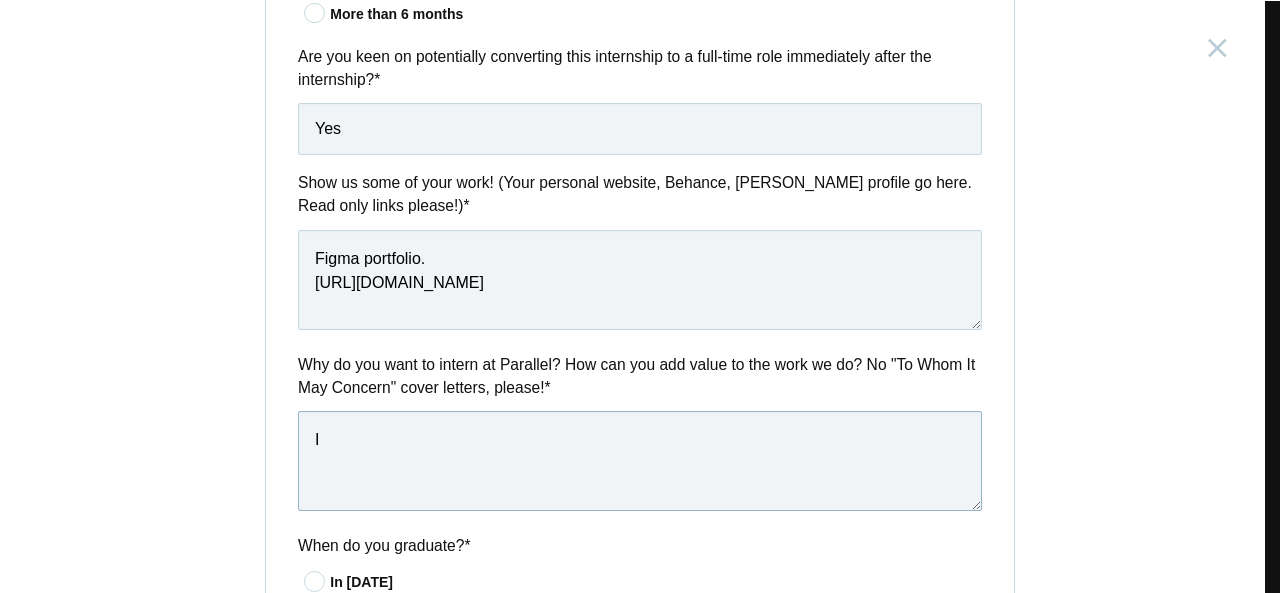 type on "I" 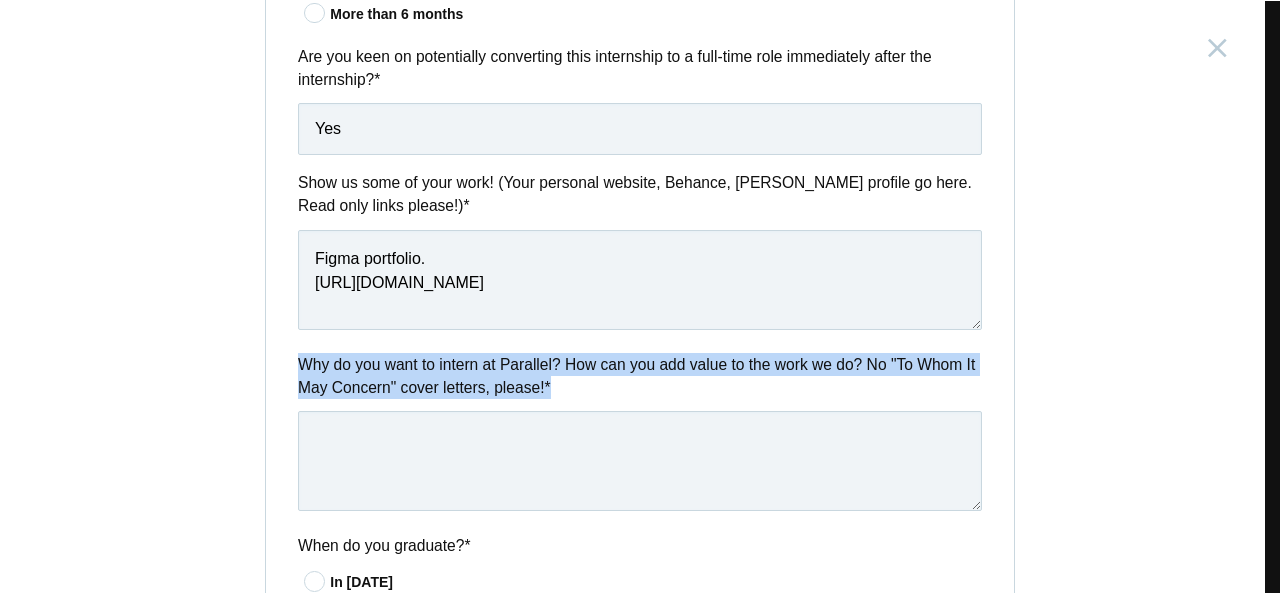 drag, startPoint x: 289, startPoint y: 357, endPoint x: 550, endPoint y: 400, distance: 264.51843 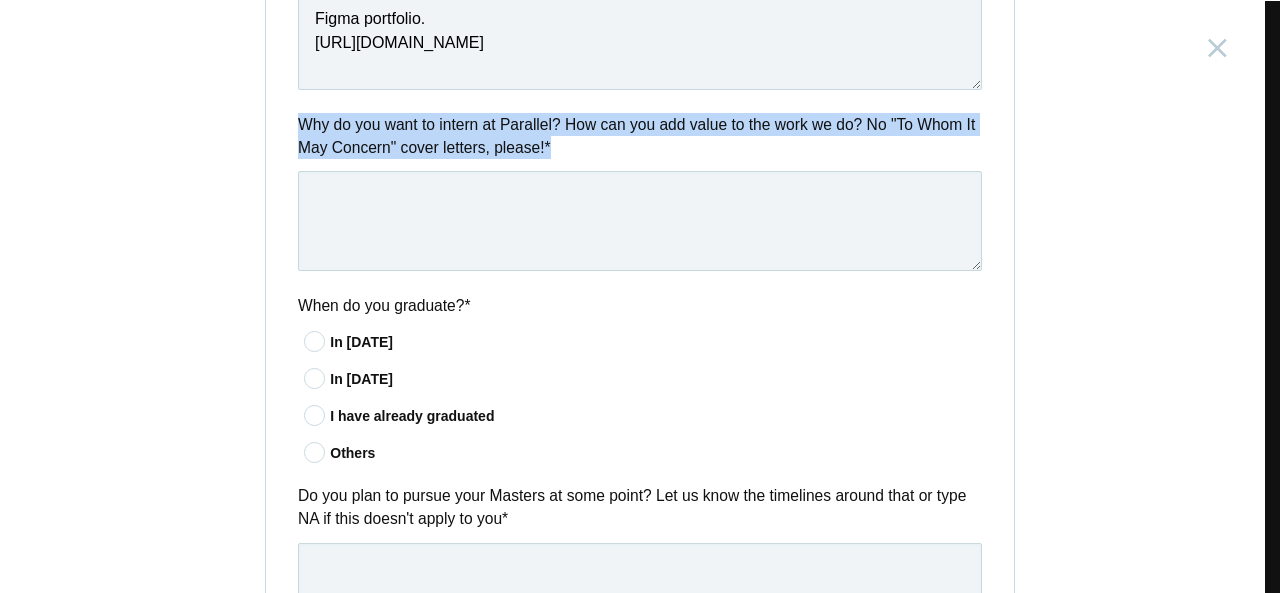 scroll, scrollTop: 1109, scrollLeft: 0, axis: vertical 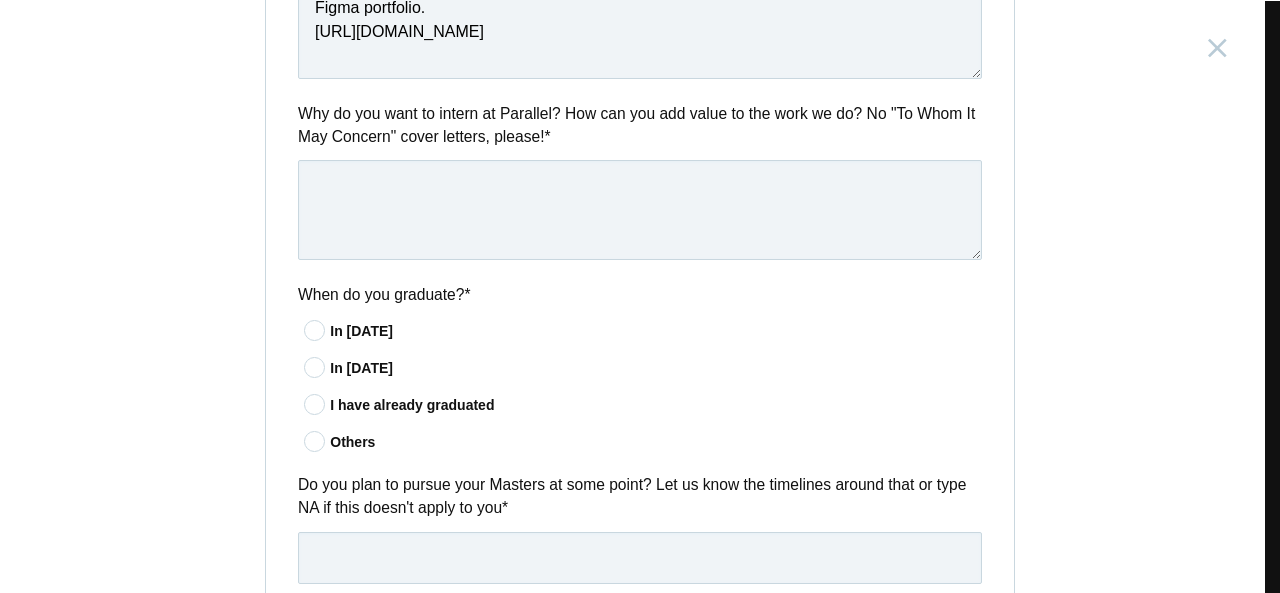 click on "I have already graduated" at bounding box center [656, 405] 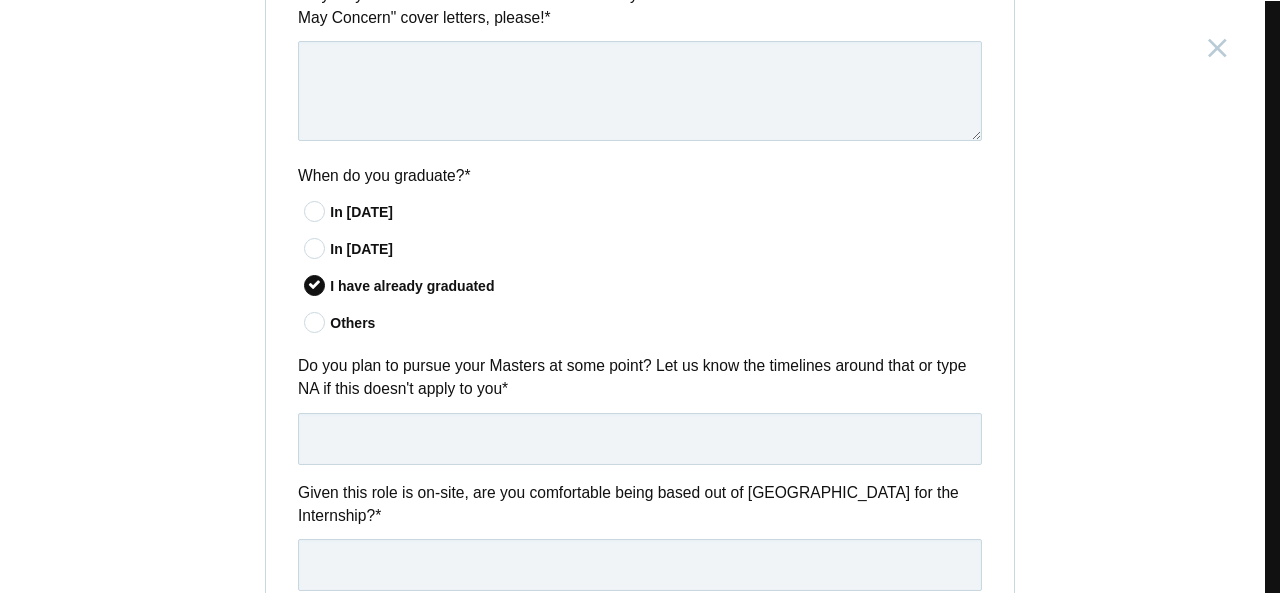 scroll, scrollTop: 1233, scrollLeft: 0, axis: vertical 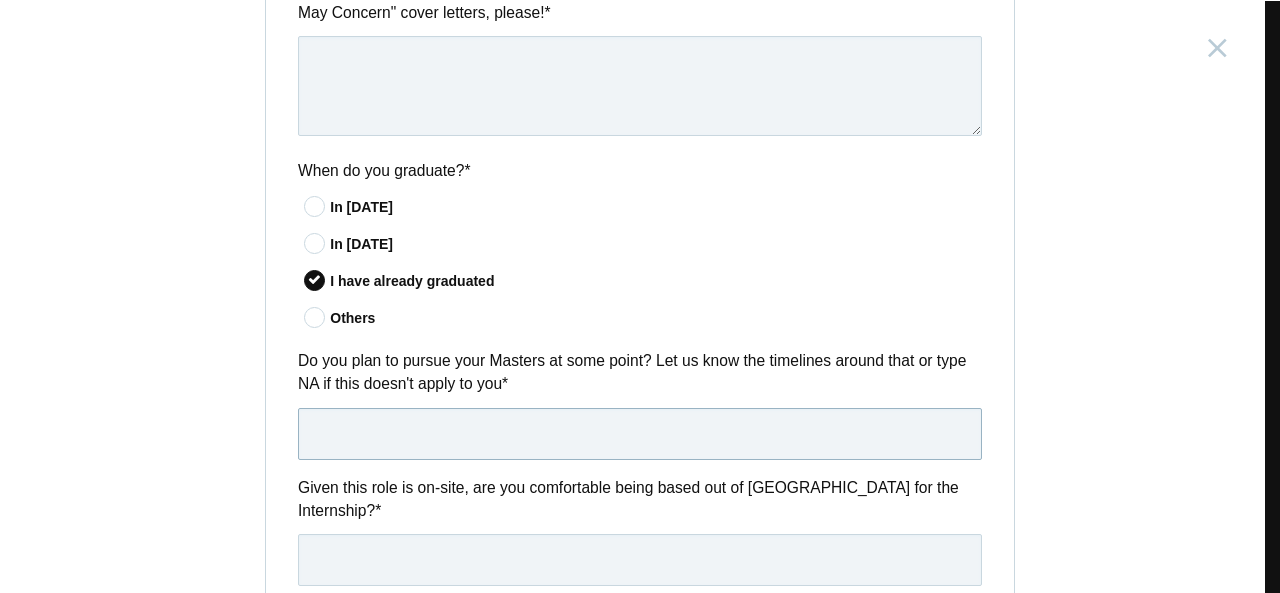 click at bounding box center (640, 434) 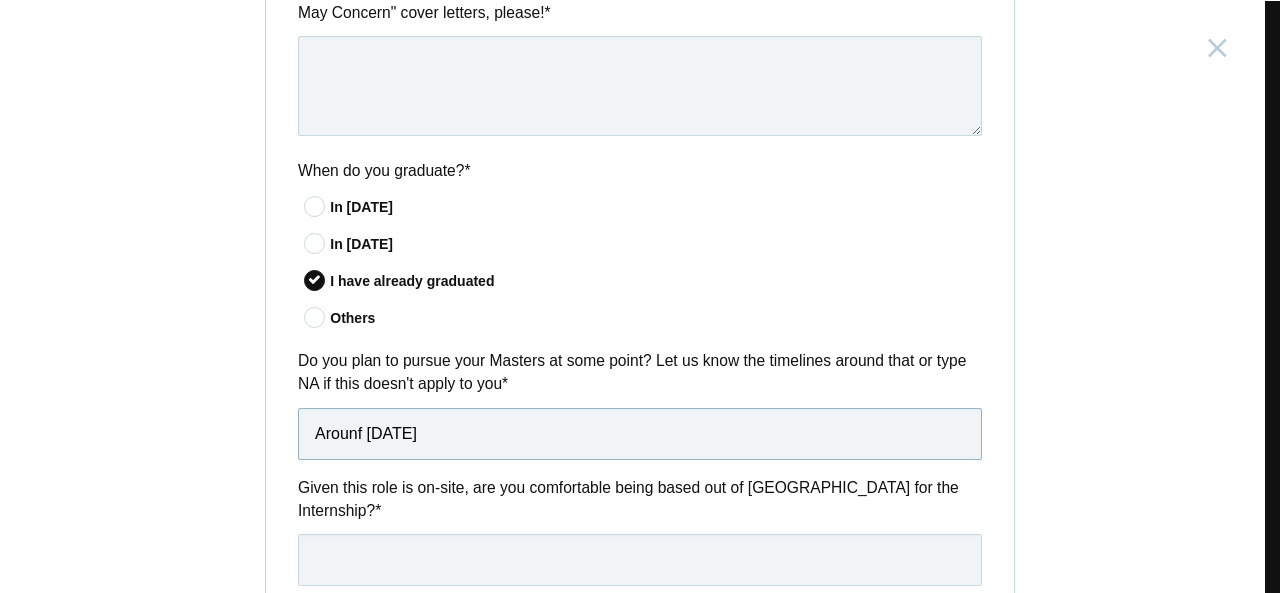 click on "Arounf aug of 2026" at bounding box center (640, 434) 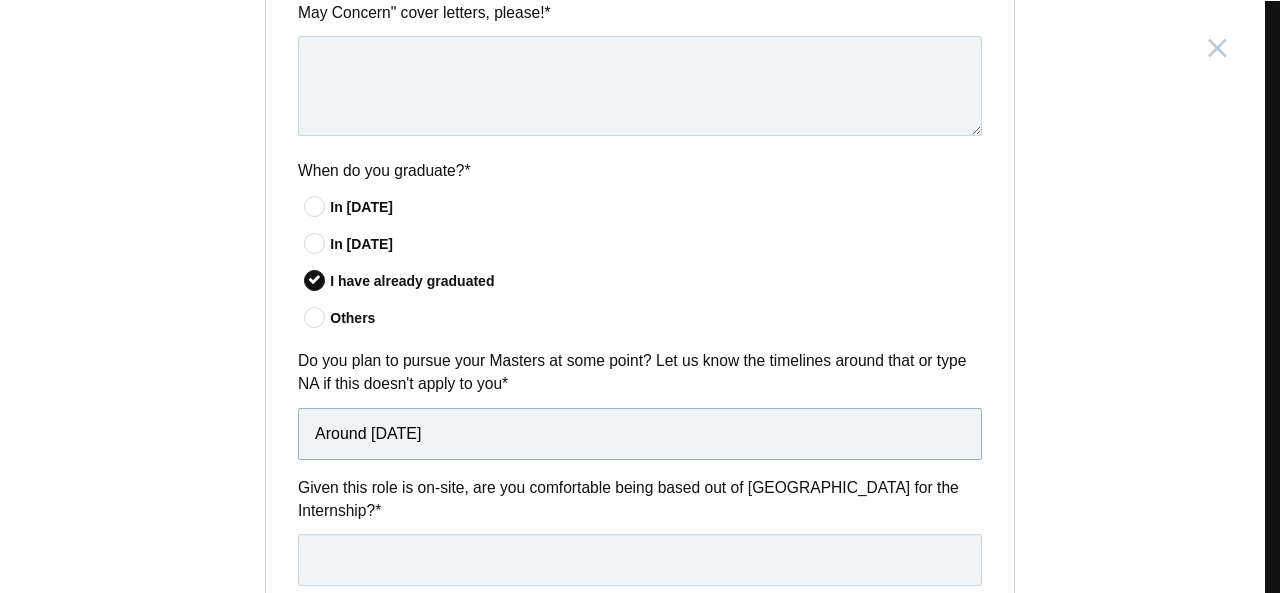 click on "Around aug of 2026" at bounding box center [640, 434] 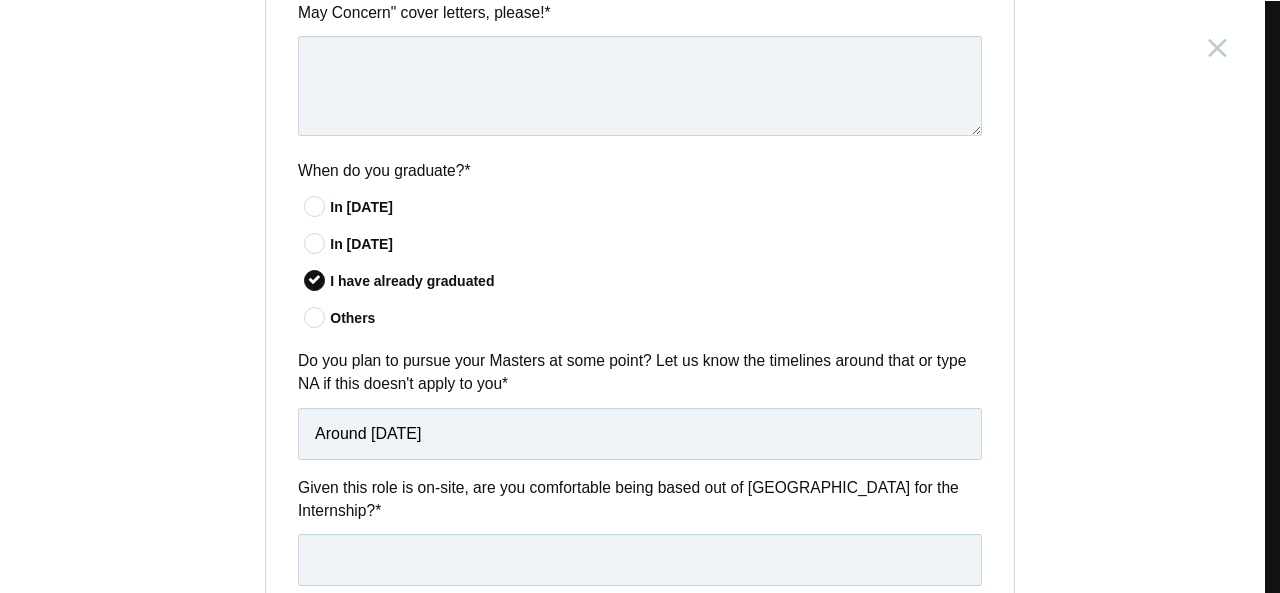 drag, startPoint x: 404, startPoint y: 462, endPoint x: 392, endPoint y: 426, distance: 37.94733 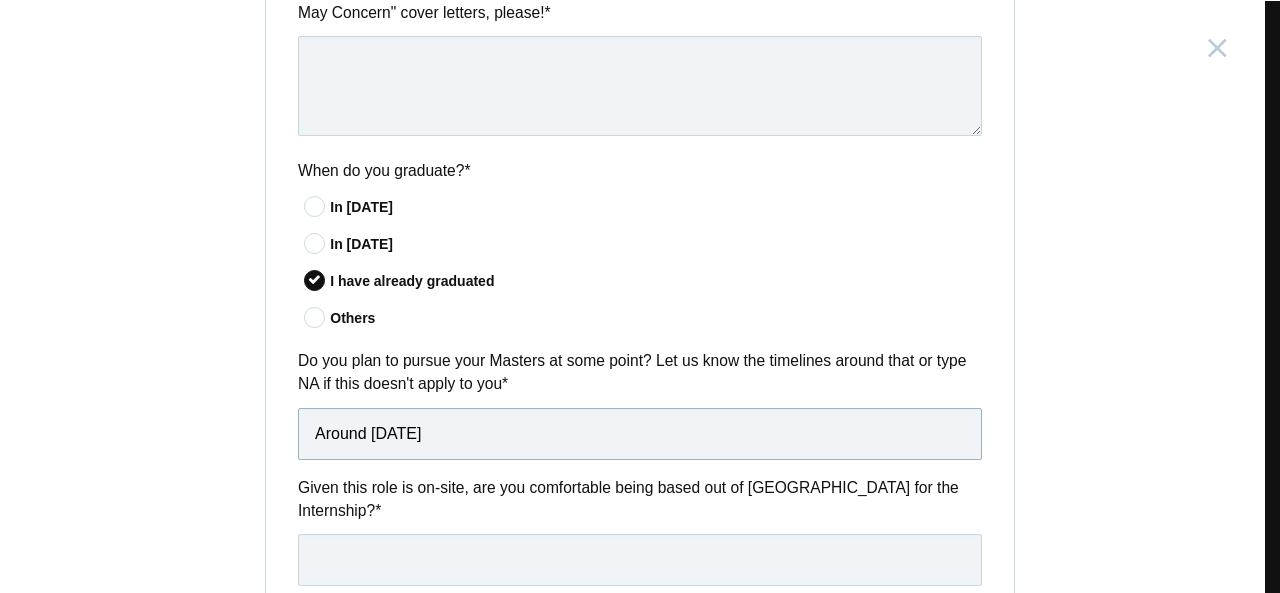 click on "Around august of 2026" at bounding box center [640, 434] 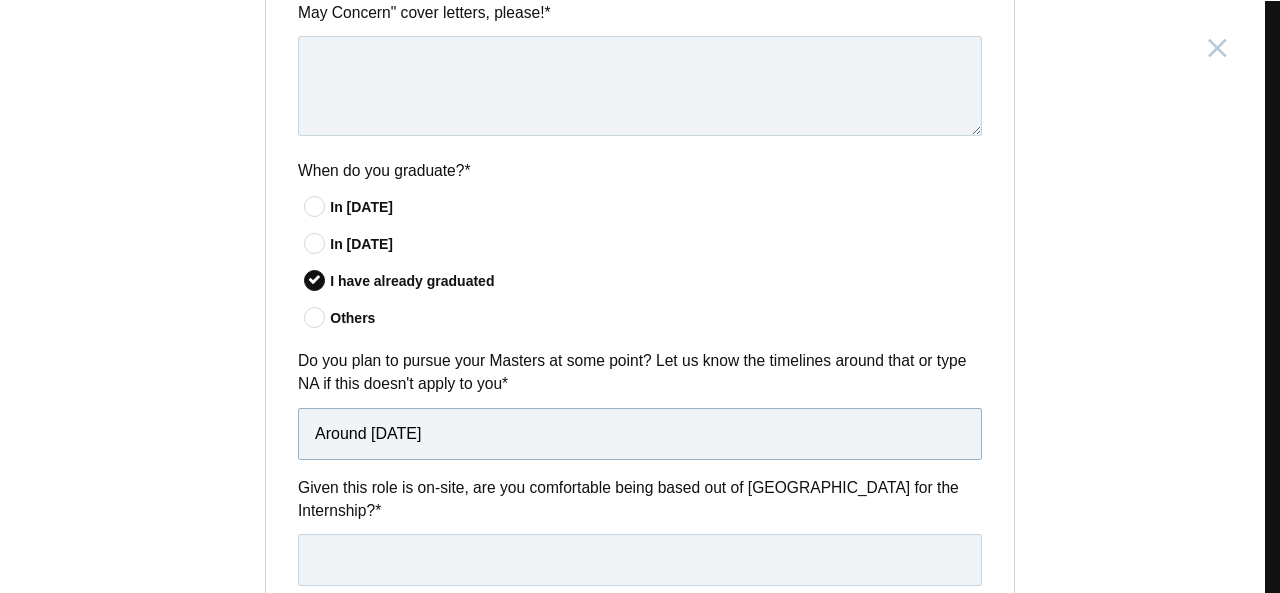 scroll, scrollTop: 1404, scrollLeft: 0, axis: vertical 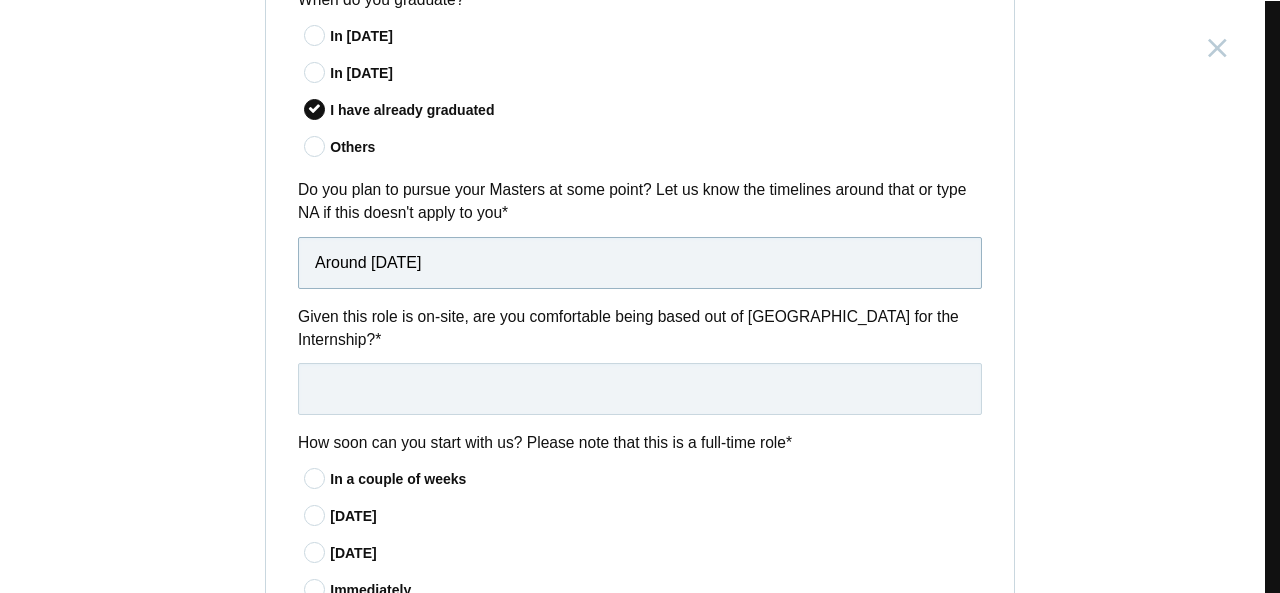 type on "Around August of 2026" 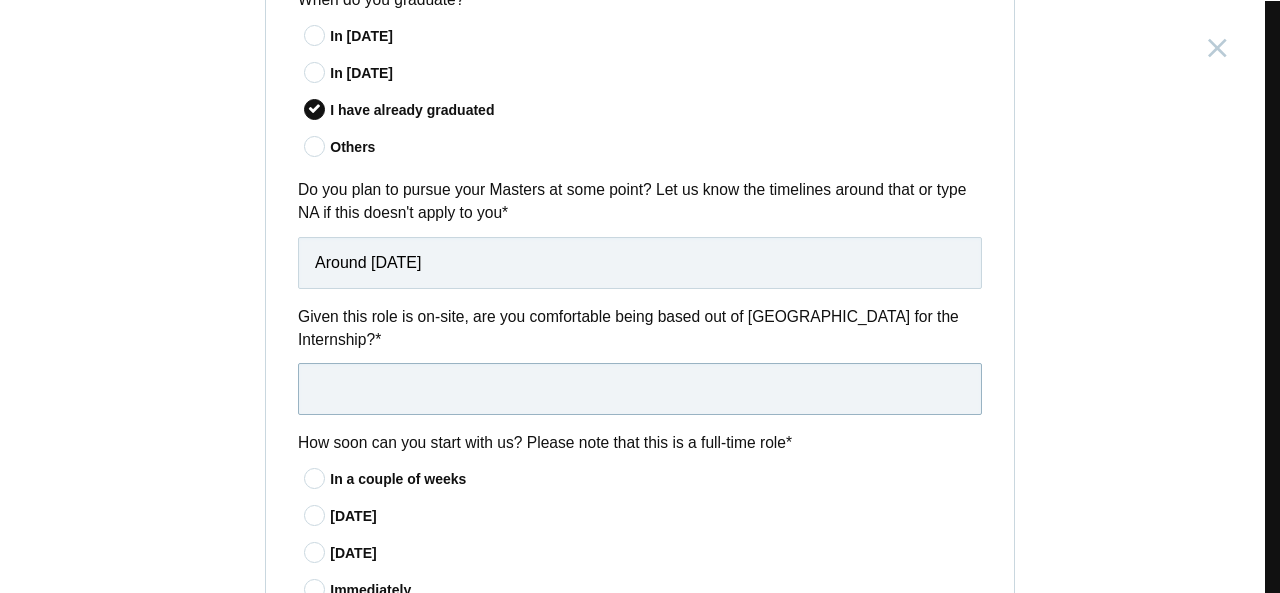 click at bounding box center (640, 389) 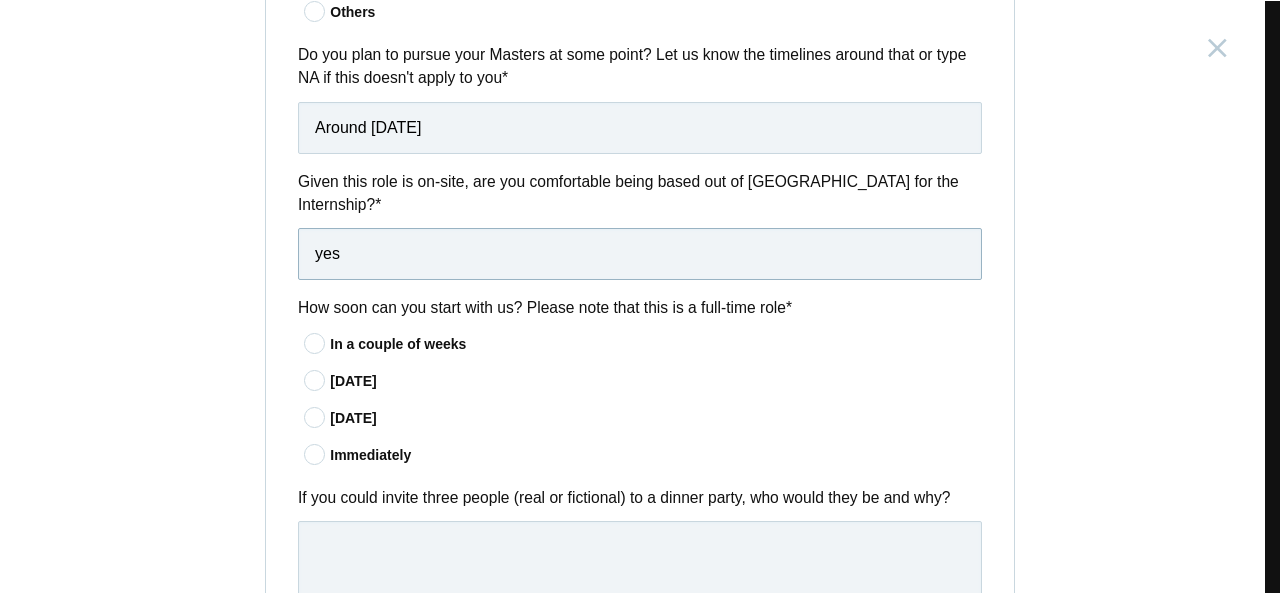 scroll, scrollTop: 1540, scrollLeft: 0, axis: vertical 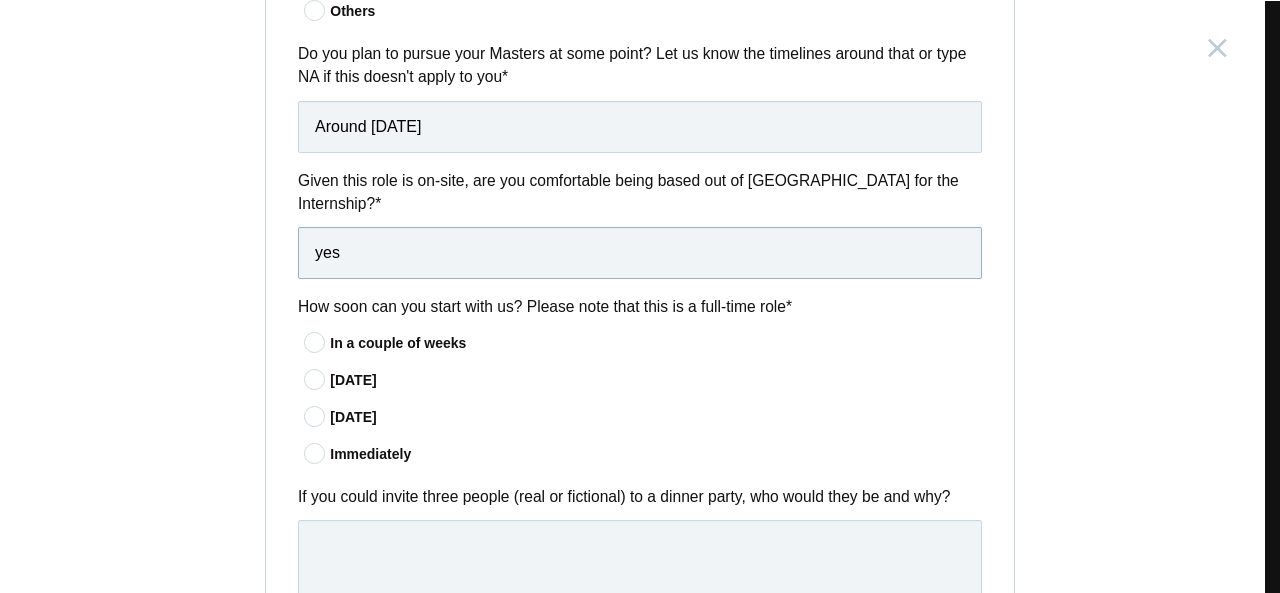 type on "yes" 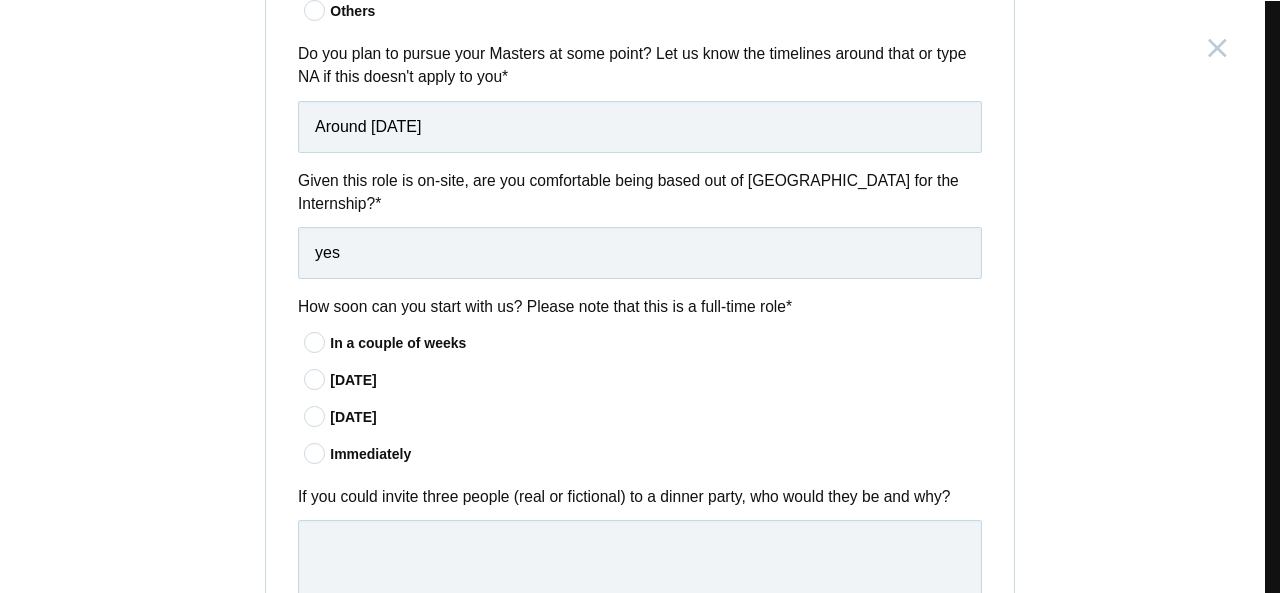 click at bounding box center [315, 453] 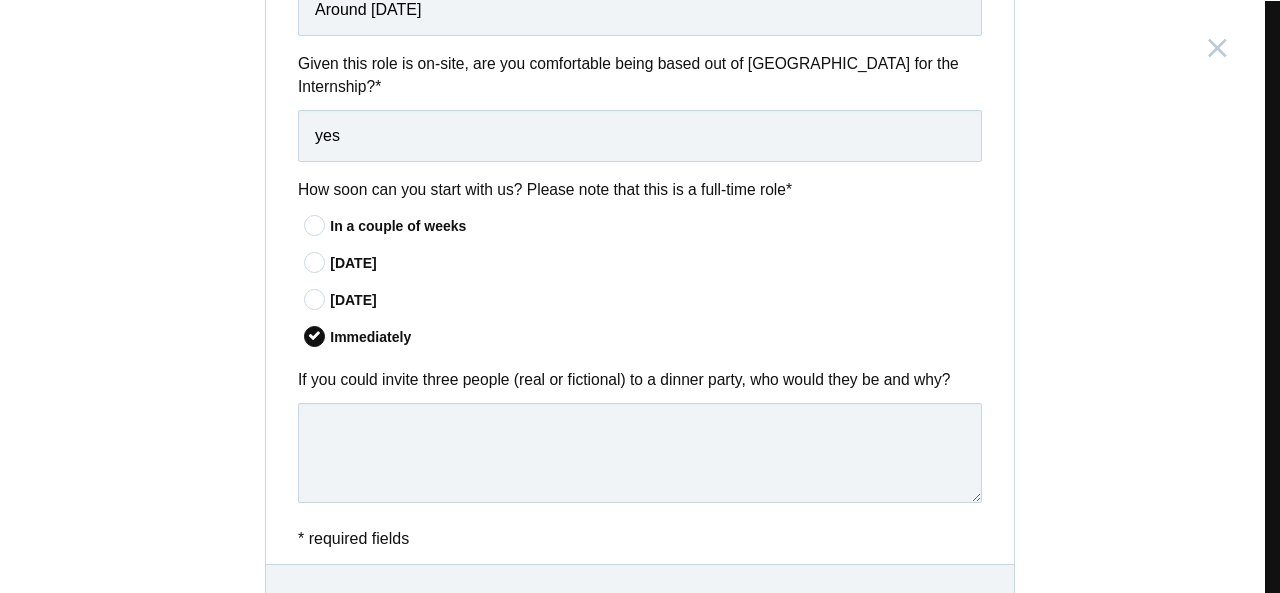 scroll, scrollTop: 1677, scrollLeft: 0, axis: vertical 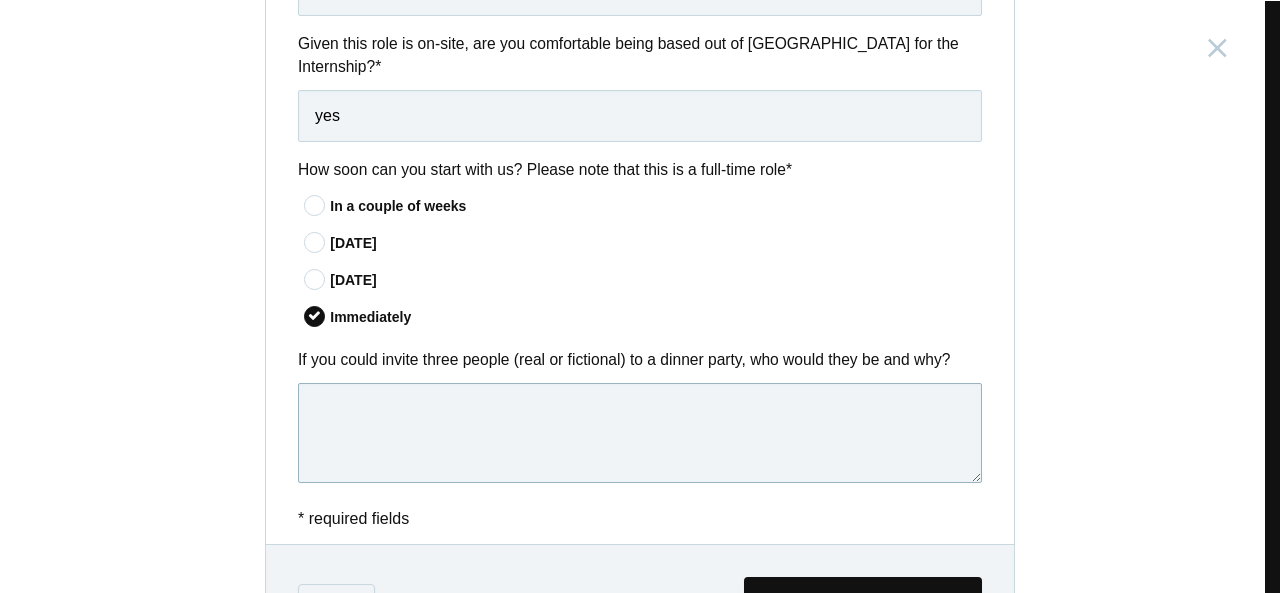 click at bounding box center (640, 433) 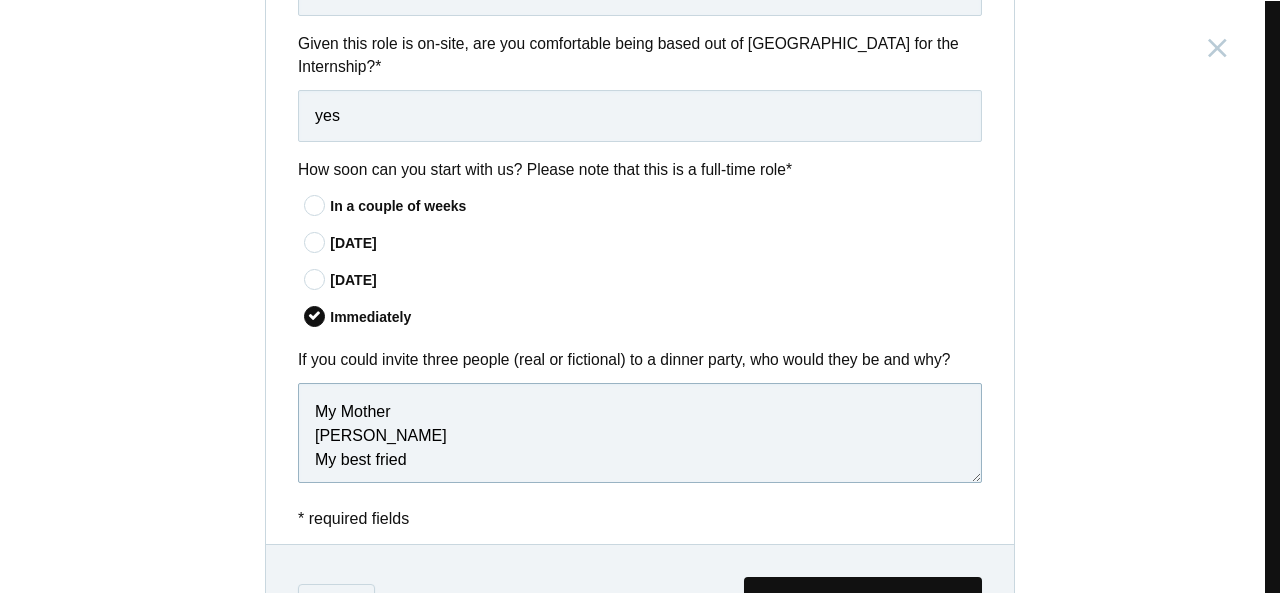 drag, startPoint x: 444, startPoint y: 412, endPoint x: 291, endPoint y: 414, distance: 153.01308 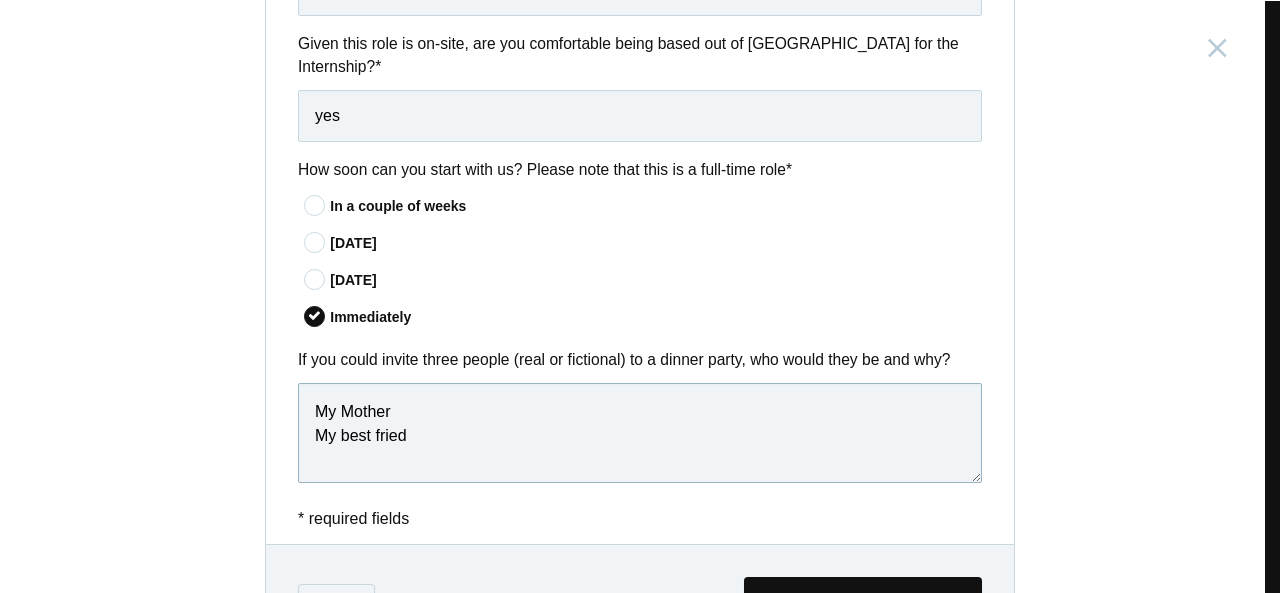 paste on "Katniss Everdeen" 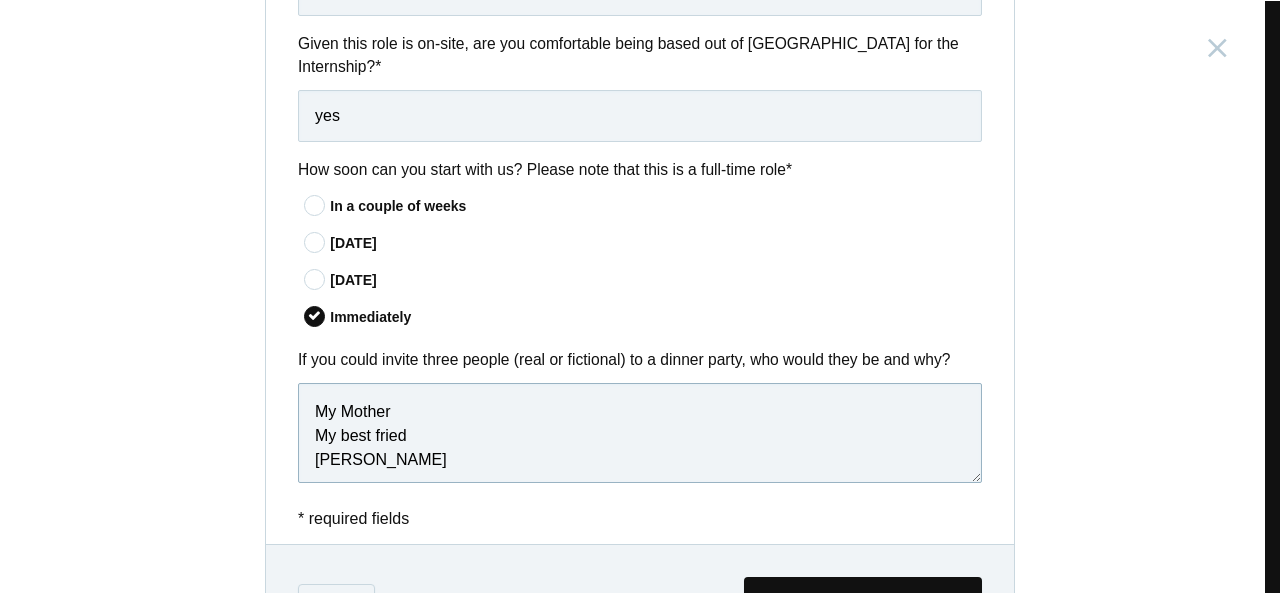 click on "My Mother
My best fried
Katniss Everdeen" at bounding box center [640, 433] 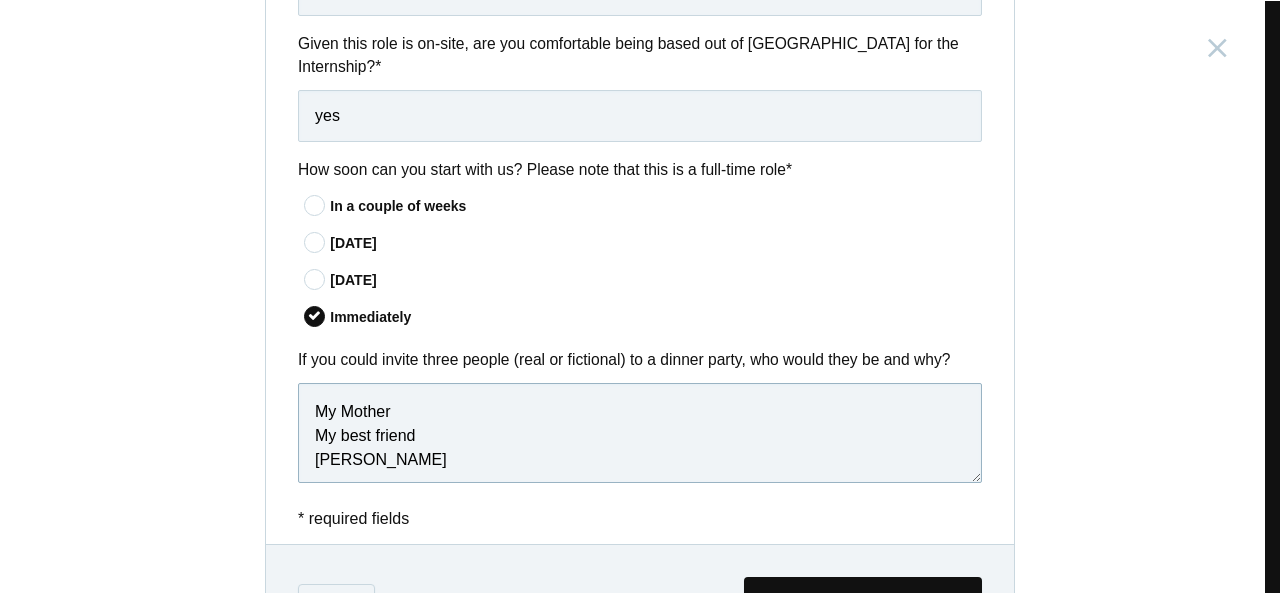 click on "My Mother
My best friend
Katniss Everdeen" at bounding box center [640, 433] 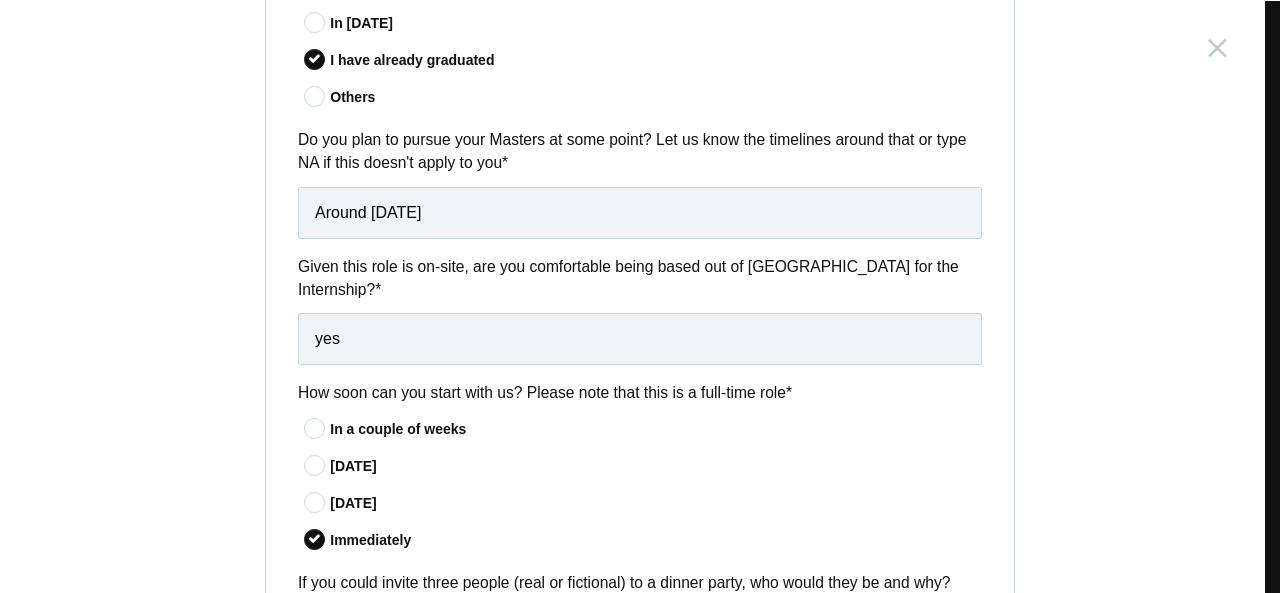 scroll, scrollTop: 1427, scrollLeft: 0, axis: vertical 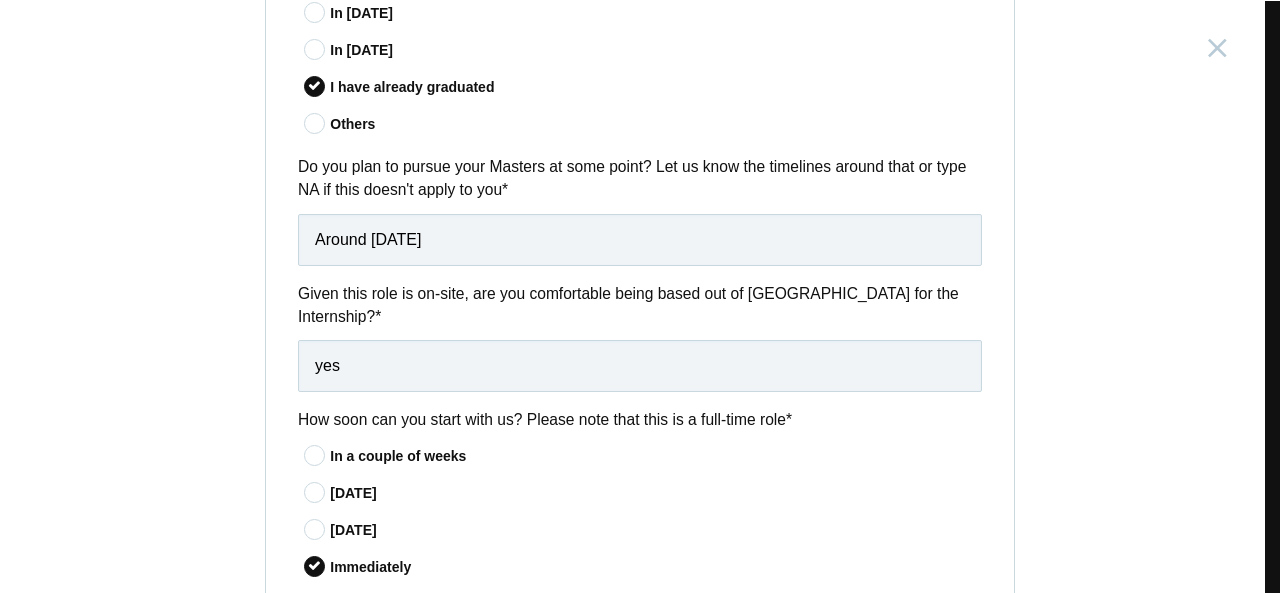type on "My Mother
My best friend
Katniss Everdeen" 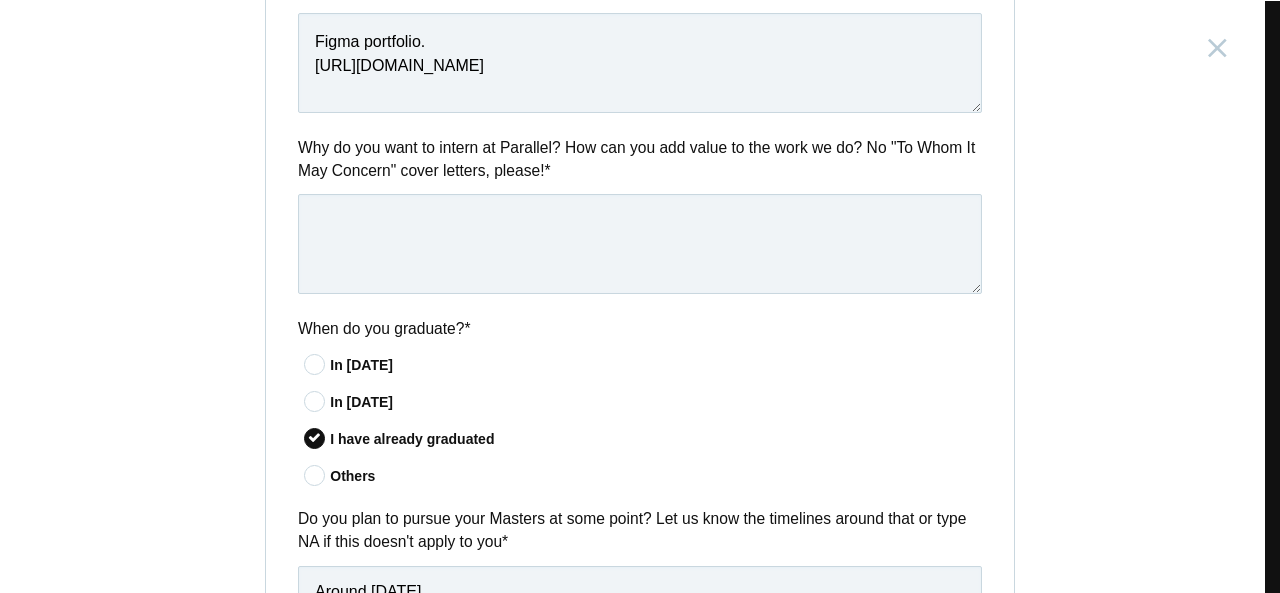 scroll, scrollTop: 1053, scrollLeft: 0, axis: vertical 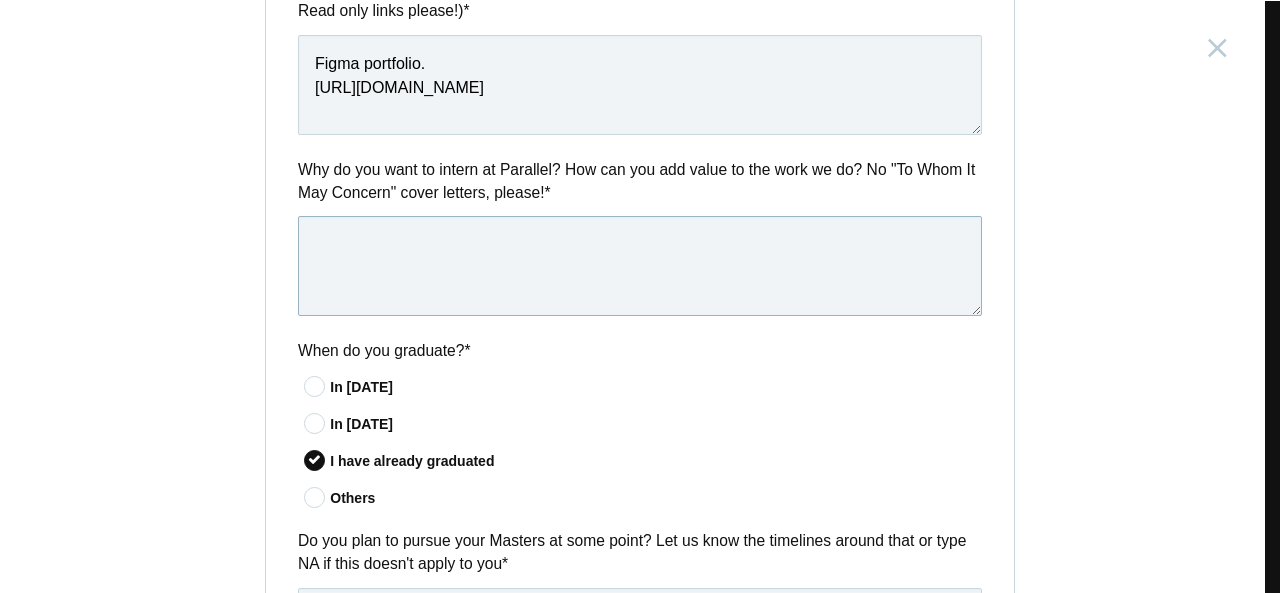 click at bounding box center (640, 266) 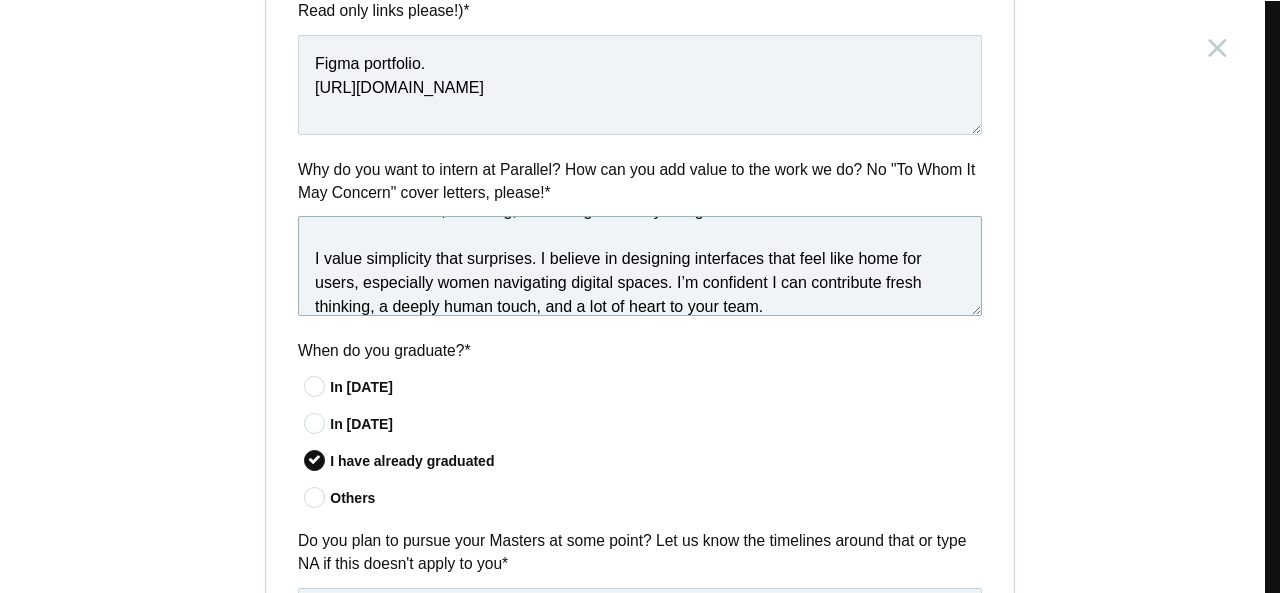 scroll, scrollTop: 0, scrollLeft: 0, axis: both 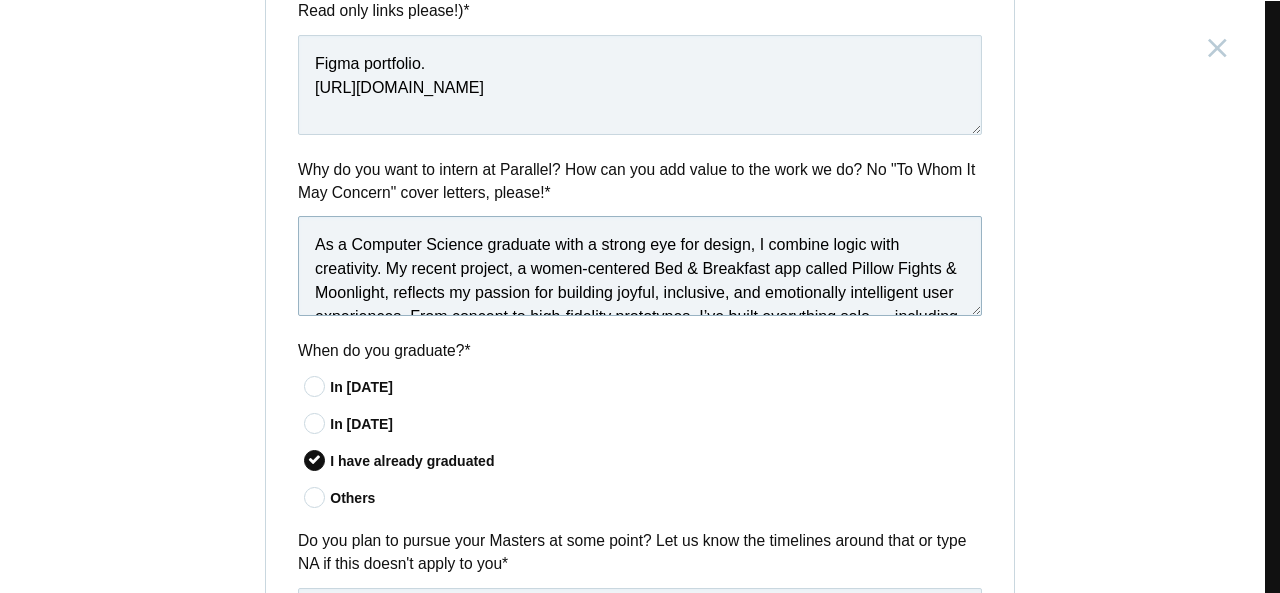 click on "As a Computer Science graduate with a strong eye for design, I combine logic with creativity. My recent project, a women-centered Bed & Breakfast app called Pillow Fights & Moonlight, reflects my passion for building joyful, inclusive, and emotionally intelligent user experiences. From concept to high-fidelity prototypes, I’ve built everything solo — including micro-interactions, branding, and thoughtful storytelling.
I value simplicity that surprises. I believe in designing interfaces that feel like home for users, especially women navigating digital spaces. I’m confident I can contribute fresh thinking, a deeply human touch, and a lot of heart to your team." at bounding box center [640, 266] 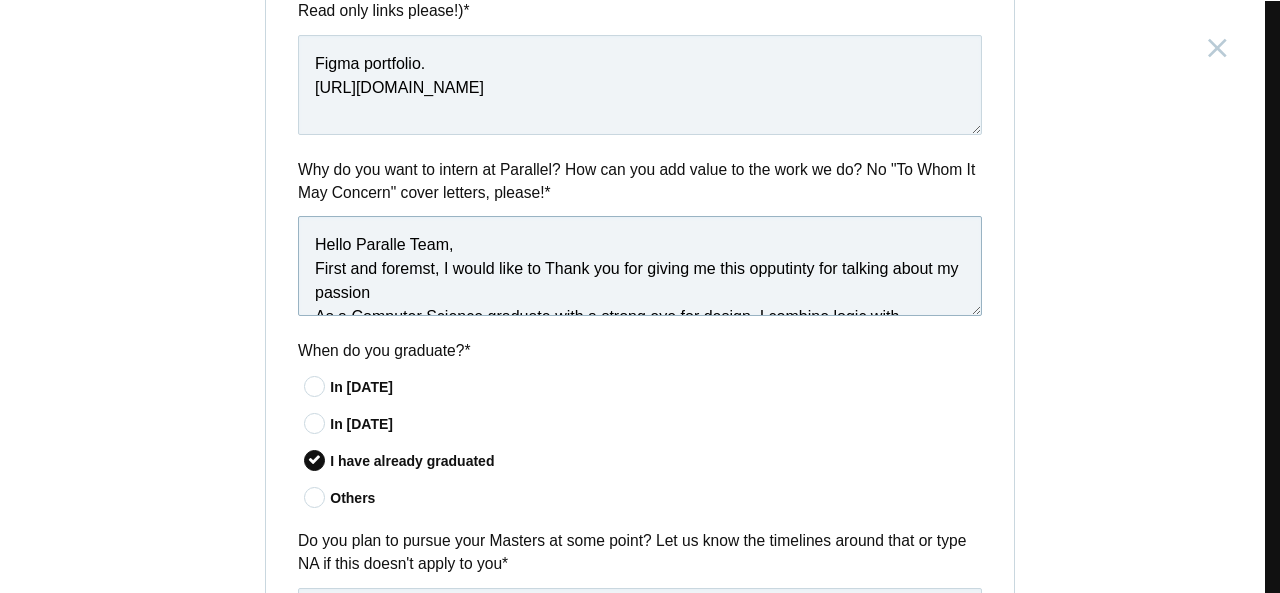 scroll, scrollTop: 10, scrollLeft: 0, axis: vertical 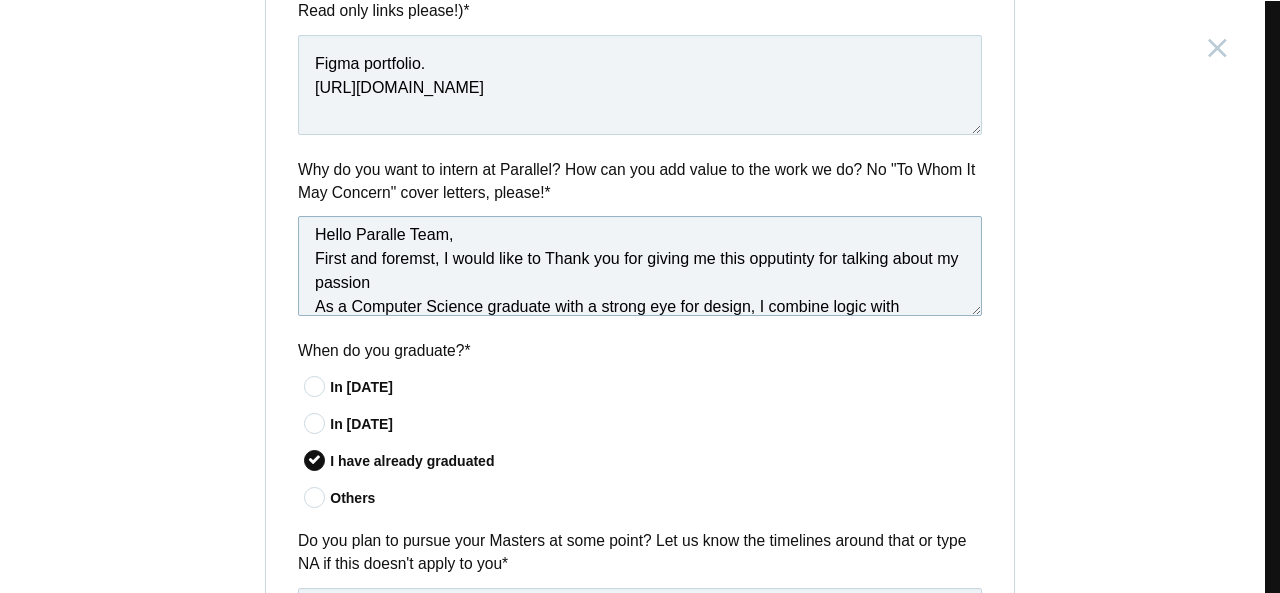 click on "Hello Paralle Team,
First and foremst, I would like to Thank you for giving me this opputinty for talking about my passion
As a Computer Science graduate with a strong eye for design, I combine logic with creativity. My recent project, a women-centered Bed & Breakfast app called Pillow Fights & Moonlight, reflects my passion for building joyful, inclusive, and emotionally intelligent user experiences. From concept to high-fidelity prototypes, I’ve built everything solo — including micro-interactions, branding, and thoughtful storytelling.
I value simplicity that surprises. I believe in designing interfaces that feel like home for users, especially women navigating digital spaces. I’m confident I can contribute fresh thinking, a deeply human touch, and a lot of heart to your team." at bounding box center [640, 266] 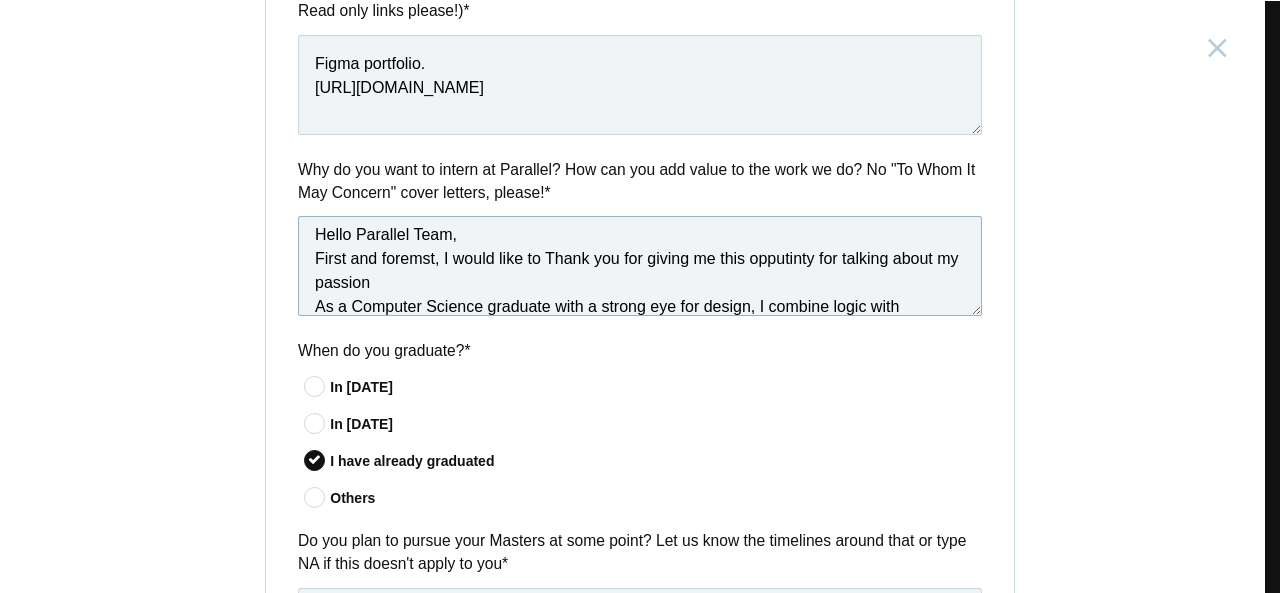 click on "Hello Parallel Team,
First and foremst, I would like to Thank you for giving me this opputinty for talking about my passion
As a Computer Science graduate with a strong eye for design, I combine logic with creativity. My recent project, a women-centered Bed & Breakfast app called Pillow Fights & Moonlight, reflects my passion for building joyful, inclusive, and emotionally intelligent user experiences. From concept to high-fidelity prototypes, I’ve built everything solo — including micro-interactions, branding, and thoughtful storytelling.
I value simplicity that surprises. I believe in designing interfaces that feel like home for users, especially women navigating digital spaces. I’m confident I can contribute fresh thinking, a deeply human touch, and a lot of heart to your team." at bounding box center (640, 266) 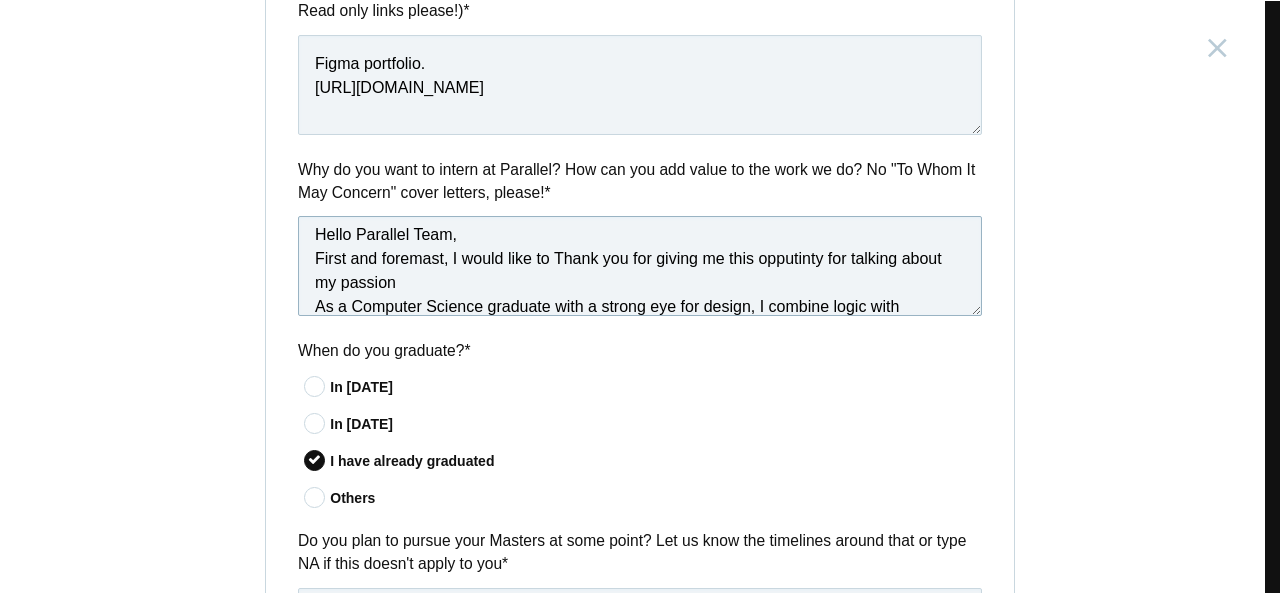 click on "Hello Parallel Team,
First and foremast, I would like to Thank you for giving me this opputinty for talking about my passion
As a Computer Science graduate with a strong eye for design, I combine logic with creativity. My recent project, a women-centered Bed & Breakfast app called Pillow Fights & Moonlight, reflects my passion for building joyful, inclusive, and emotionally intelligent user experiences. From concept to high-fidelity prototypes, I’ve built everything solo — including micro-interactions, branding, and thoughtful storytelling.
I value simplicity that surprises. I believe in designing interfaces that feel like home for users, especially women navigating digital spaces. I’m confident I can contribute fresh thinking, a deeply human touch, and a lot of heart to your team." at bounding box center (640, 266) 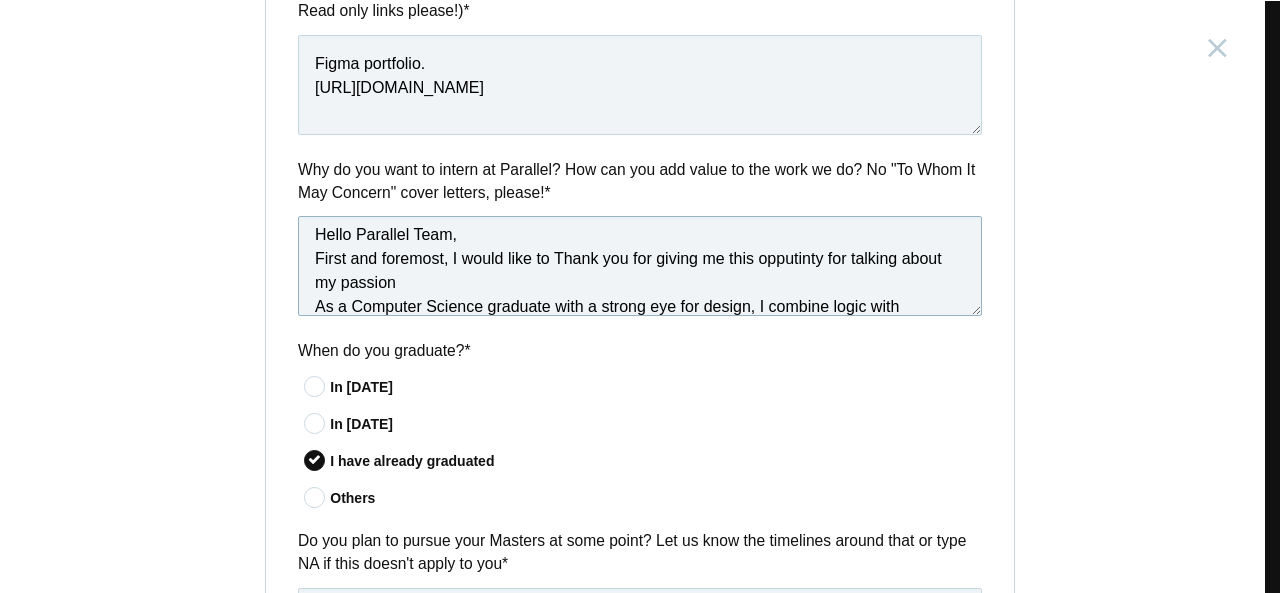 click on "Hello Parallel Team,
First and foremost, I would like to Thank you for giving me this opputinty for talking about my passion
As a Computer Science graduate with a strong eye for design, I combine logic with creativity. My recent project, a women-centered Bed & Breakfast app called Pillow Fights & Moonlight, reflects my passion for building joyful, inclusive, and emotionally intelligent user experiences. From concept to high-fidelity prototypes, I’ve built everything solo — including micro-interactions, branding, and thoughtful storytelling.
I value simplicity that surprises. I believe in designing interfaces that feel like home for users, especially women navigating digital spaces. I’m confident I can contribute fresh thinking, a deeply human touch, and a lot of heart to your team." at bounding box center [640, 266] 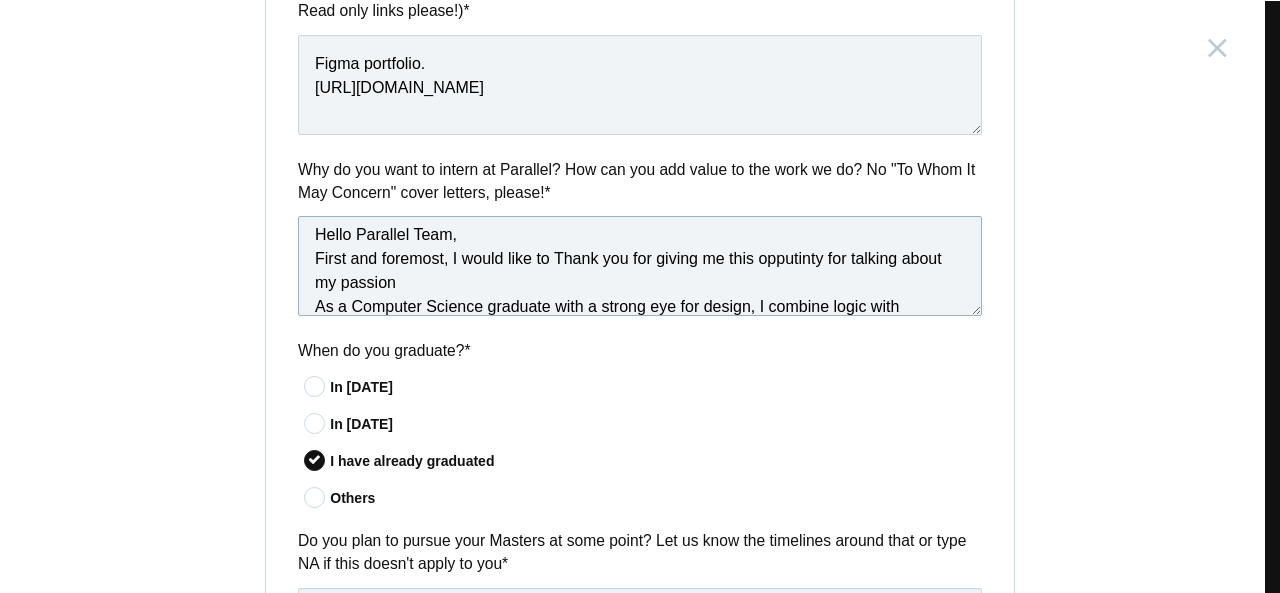 click on "Hello Parallel Team,
First and foremost, I would like to Thank you for giving me this opputinty for talking about my passion
As a Computer Science graduate with a strong eye for design, I combine logic with creativity. My recent project, a women-centered Bed & Breakfast app called Pillow Fights & Moonlight, reflects my passion for building joyful, inclusive, and emotionally intelligent user experiences. From concept to high-fidelity prototypes, I’ve built everything solo — including micro-interactions, branding, and thoughtful storytelling.
I value simplicity that surprises. I believe in designing interfaces that feel like home for users, especially women navigating digital spaces. I’m confident I can contribute fresh thinking, a deeply human touch, and a lot of heart to your team." at bounding box center [640, 266] 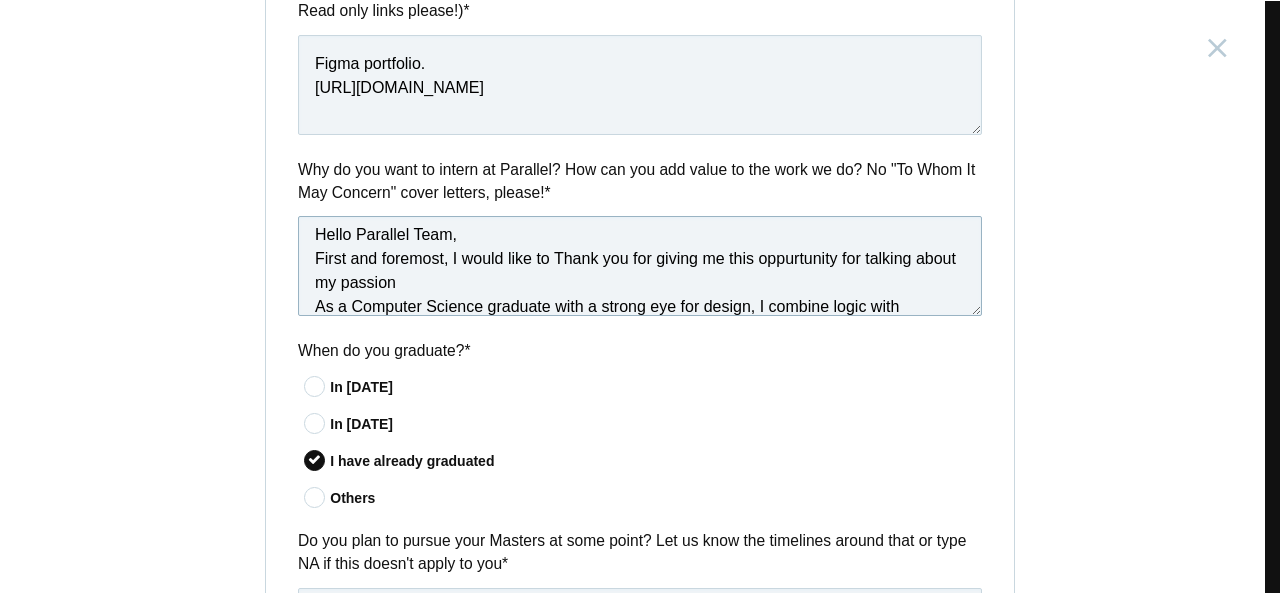 click on "Hello Parallel Team,
First and foremost, I would like to Thank you for giving me this oppurtunity for talking about my passion
As a Computer Science graduate with a strong eye for design, I combine logic with creativity. My recent project, a women-centered Bed & Breakfast app called Pillow Fights & Moonlight, reflects my passion for building joyful, inclusive, and emotionally intelligent user experiences. From concept to high-fidelity prototypes, I’ve built everything solo — including micro-interactions, branding, and thoughtful storytelling.
I value simplicity that surprises. I believe in designing interfaces that feel like home for users, especially women navigating digital spaces. I’m confident I can contribute fresh thinking, a deeply human touch, and a lot of heart to your team." at bounding box center [640, 266] 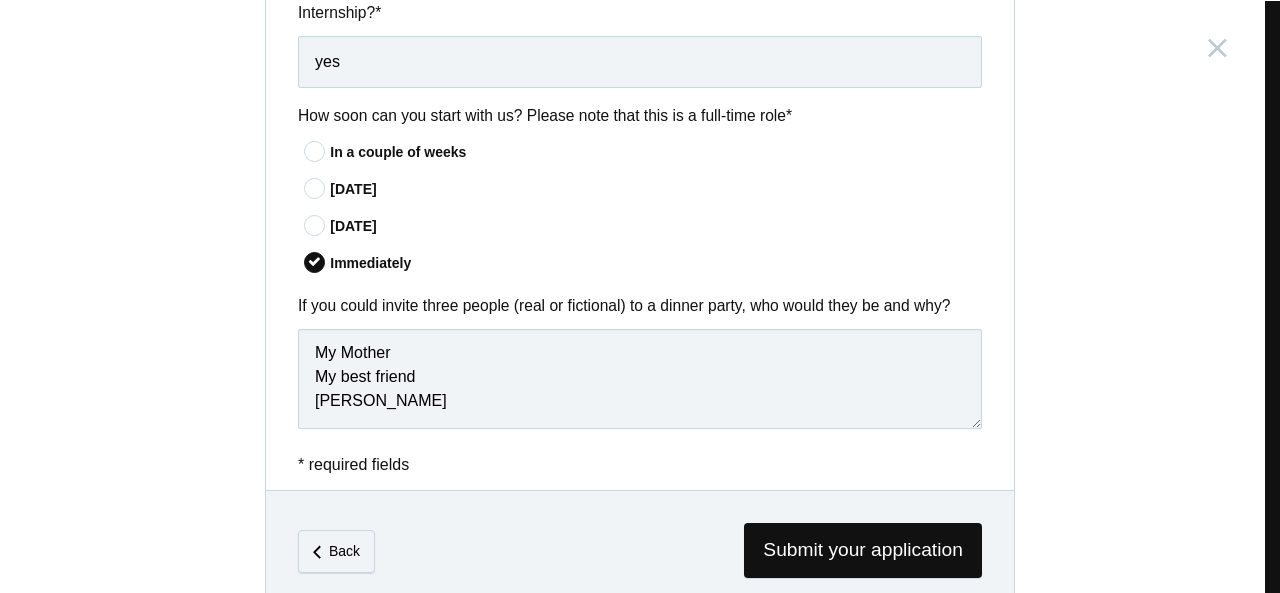 scroll, scrollTop: 1747, scrollLeft: 0, axis: vertical 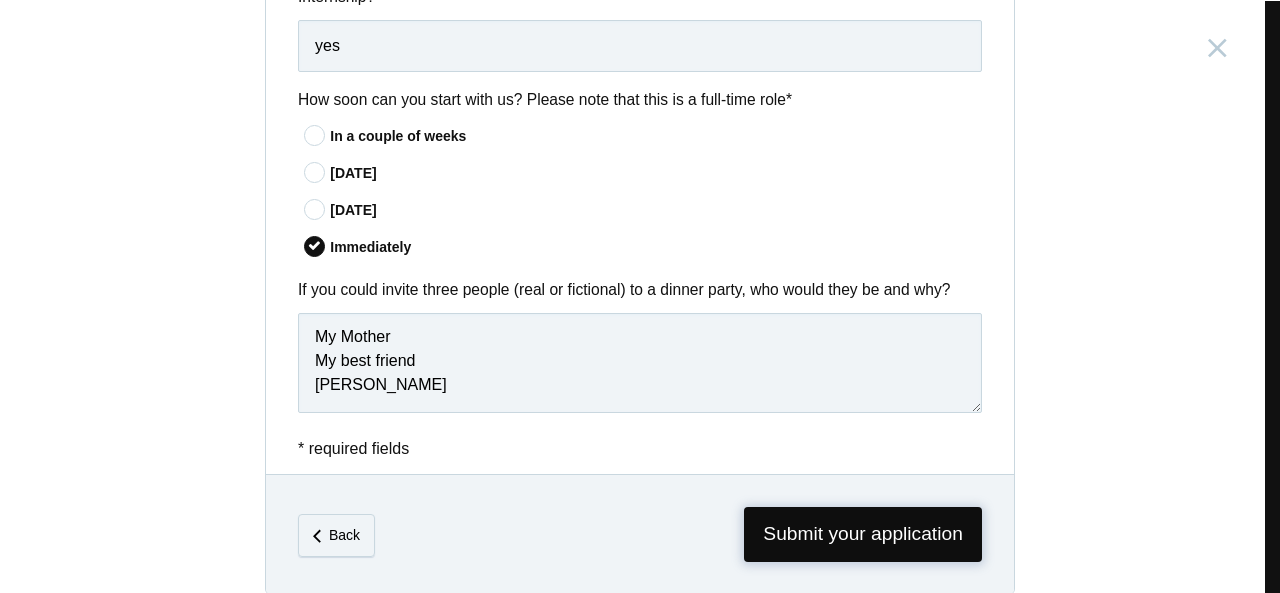 type on "Hello Parallel Team,
First and foremost, I would like to Thank you for giving me this opportunity for talking about my passion
As a Computer Science graduate with a strong eye for design, I combine logic with creativity. My recent project, a women-centered Bed & Breakfast app called Pillow Fights & Moonlight, reflects my passion for building joyful, inclusive, and emotionally intelligent user experiences. From concept to high-fidelity prototypes, I’ve built everything solo — including micro-interactions, branding, and thoughtful storytelling.
I value simplicity that surprises. I believe in designing interfaces that feel like home for users, especially women navigating digital spaces. I’m confident I can contribute fresh thinking, a deeply human touch, and a lot of heart to your team." 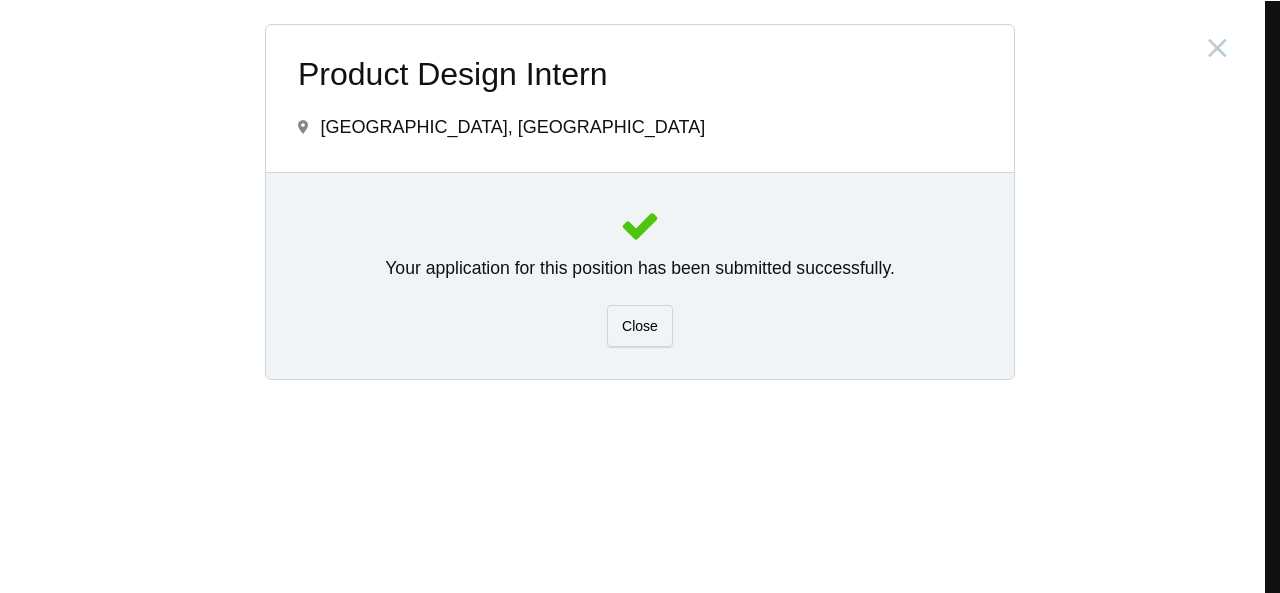 scroll, scrollTop: 0, scrollLeft: 0, axis: both 